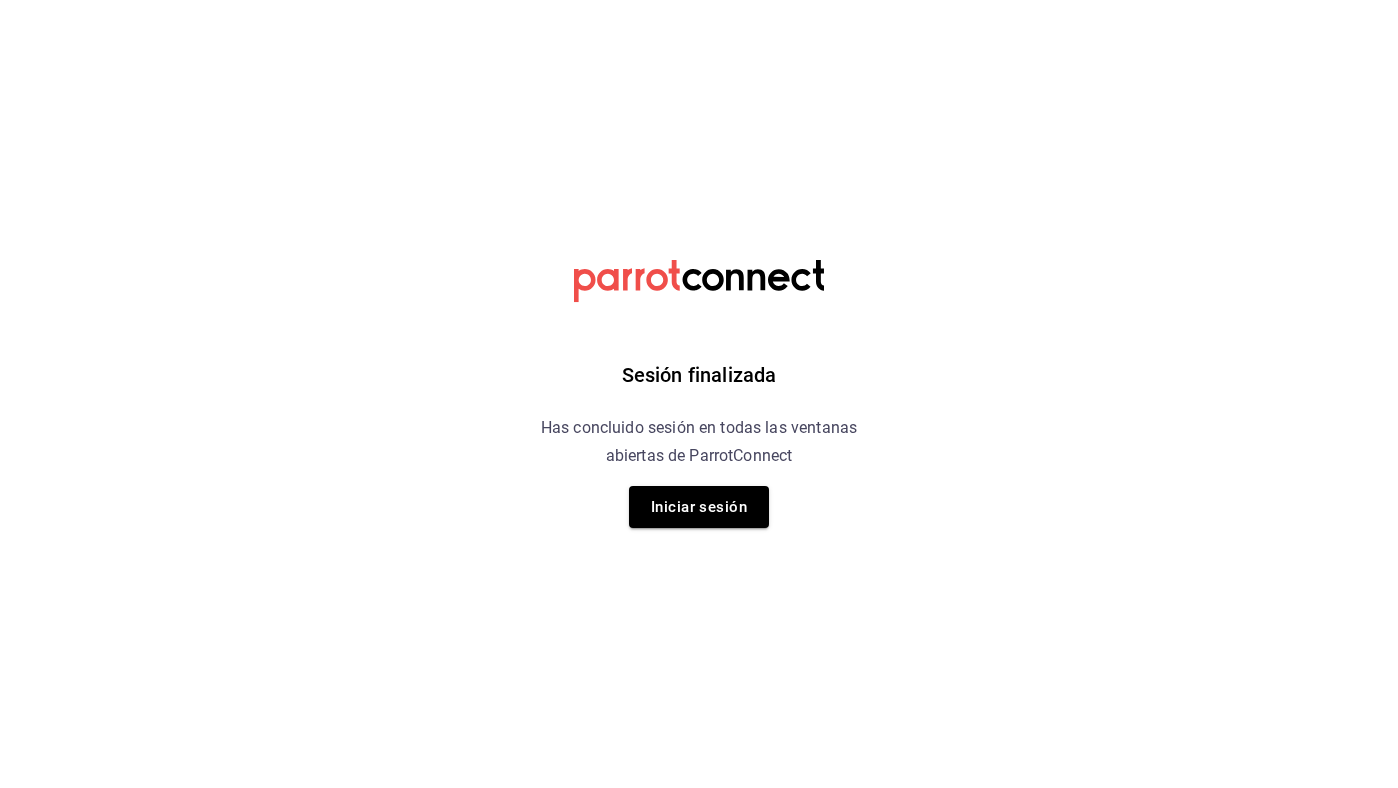 scroll, scrollTop: 0, scrollLeft: 0, axis: both 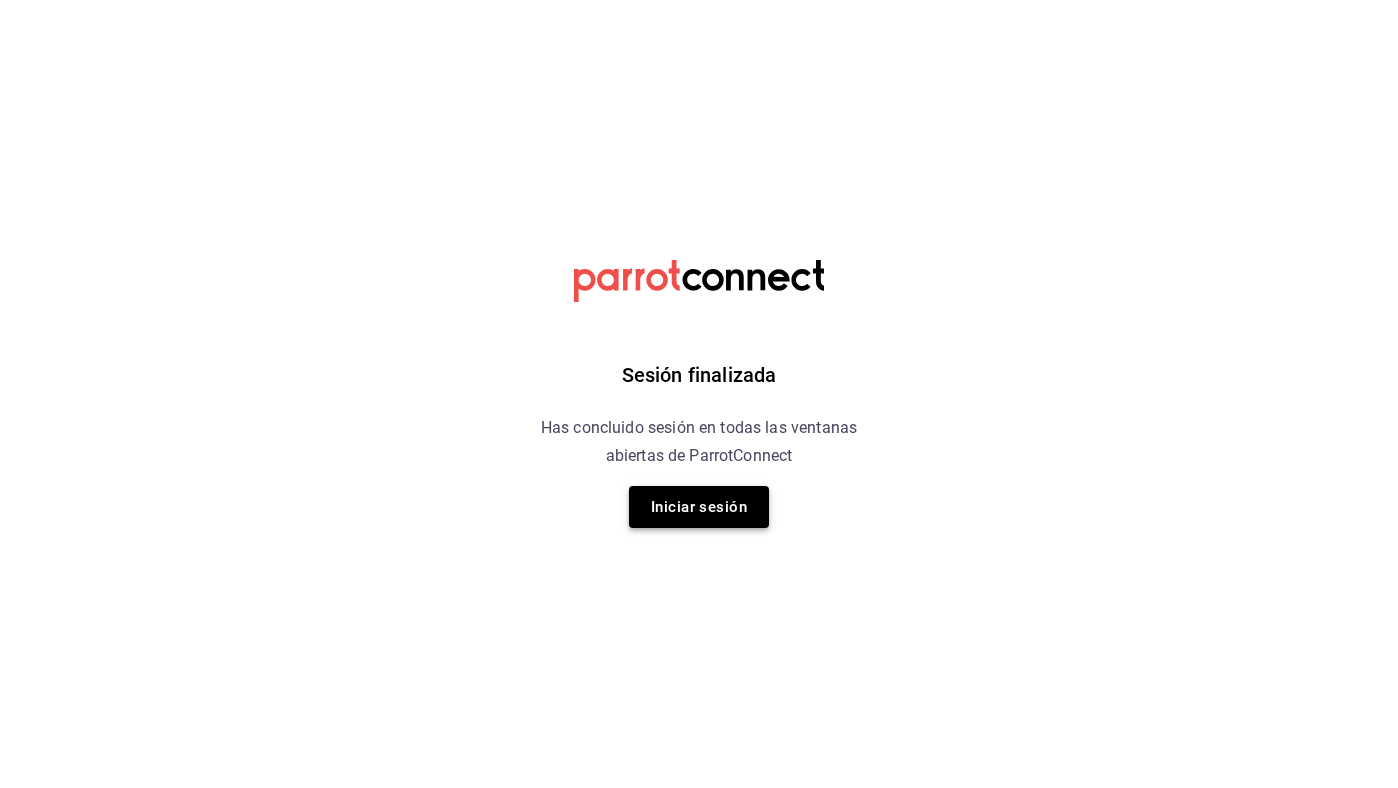 click on "Iniciar sesión" at bounding box center (699, 507) 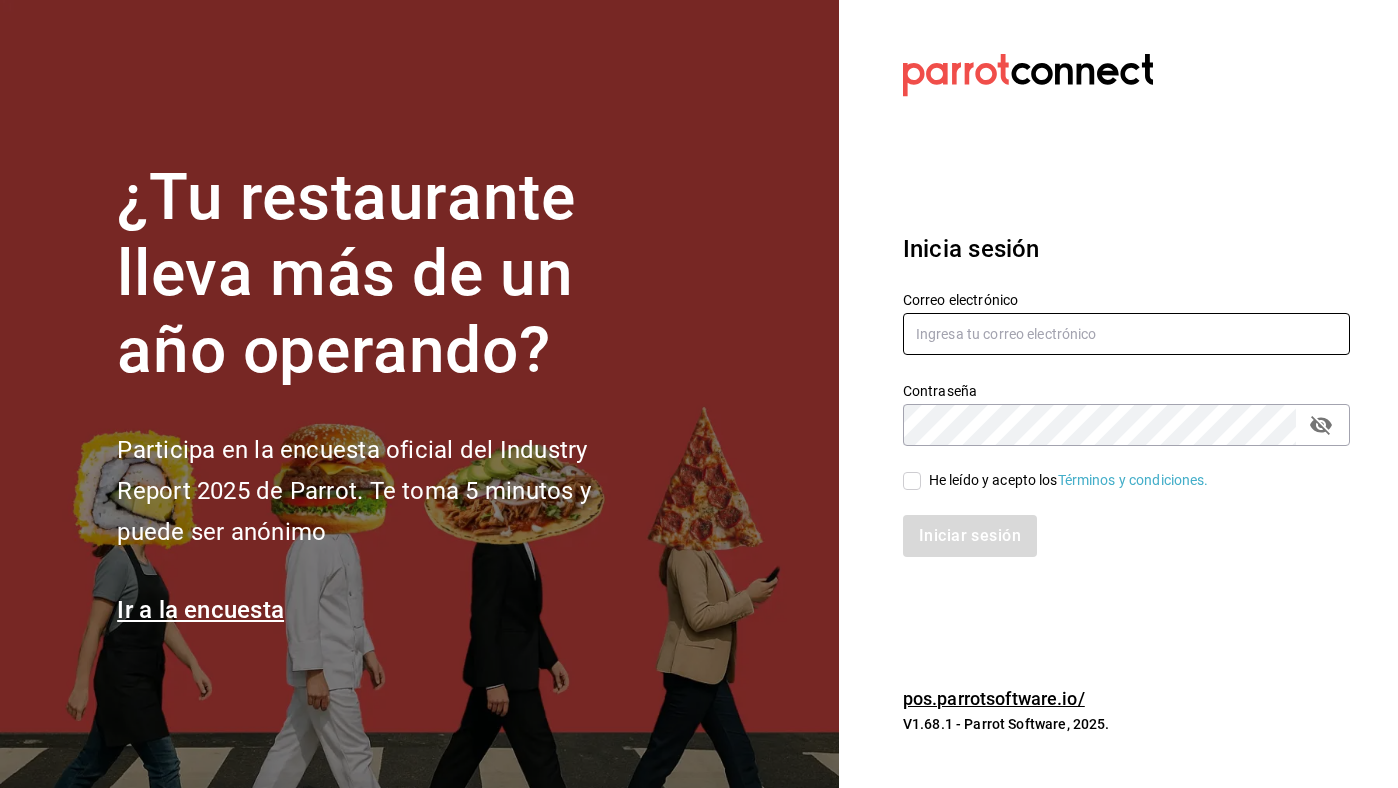 click at bounding box center (1126, 334) 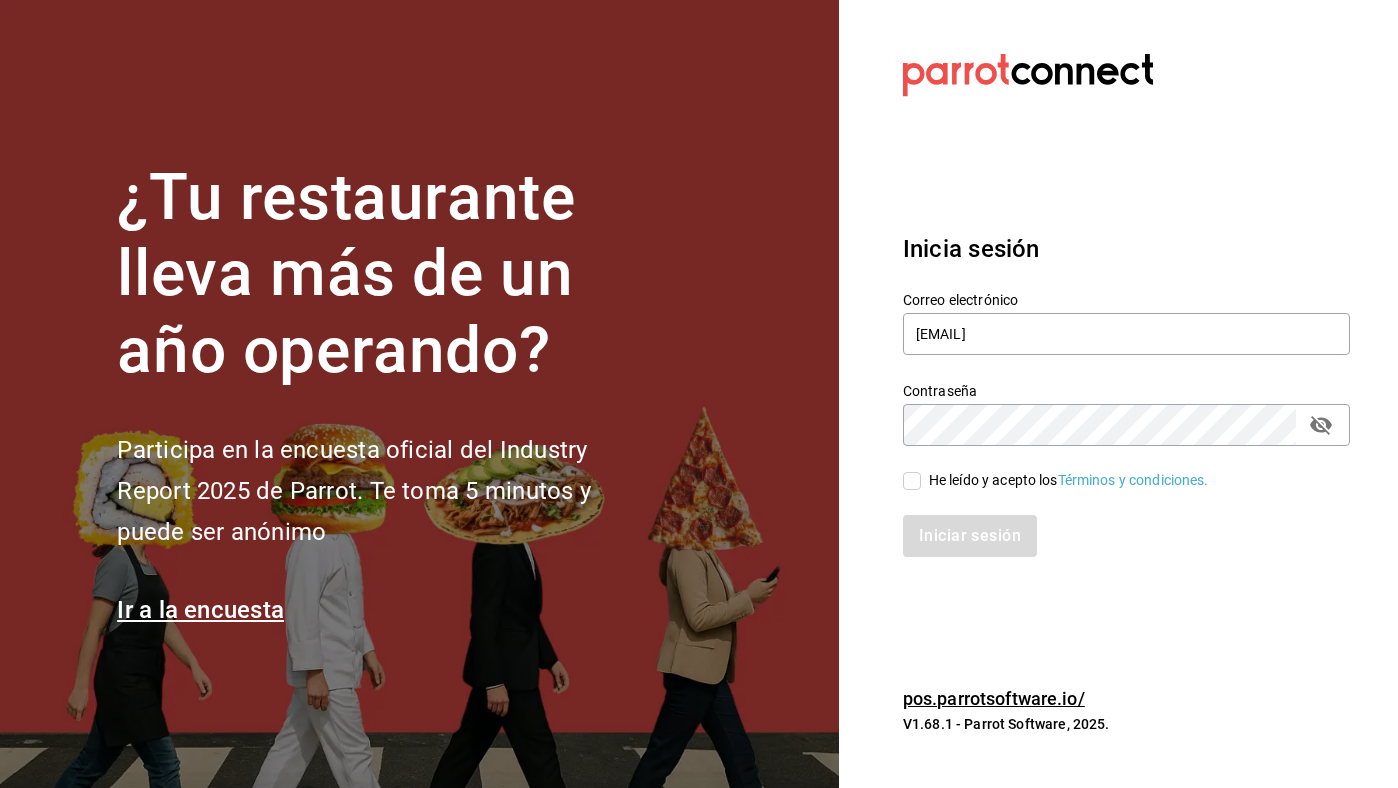 click on "He leído y acepto los  Términos y condiciones." at bounding box center [1069, 480] 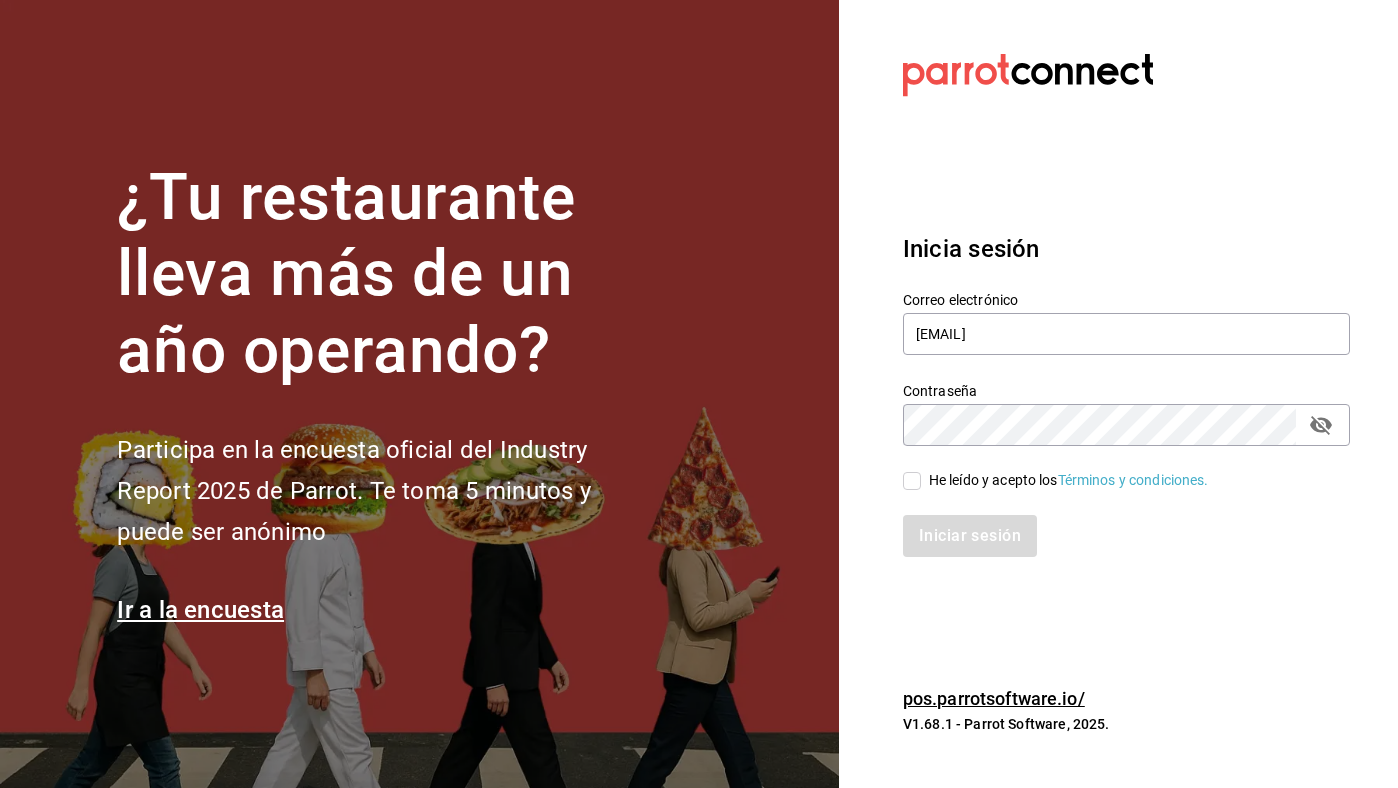 checkbox on "true" 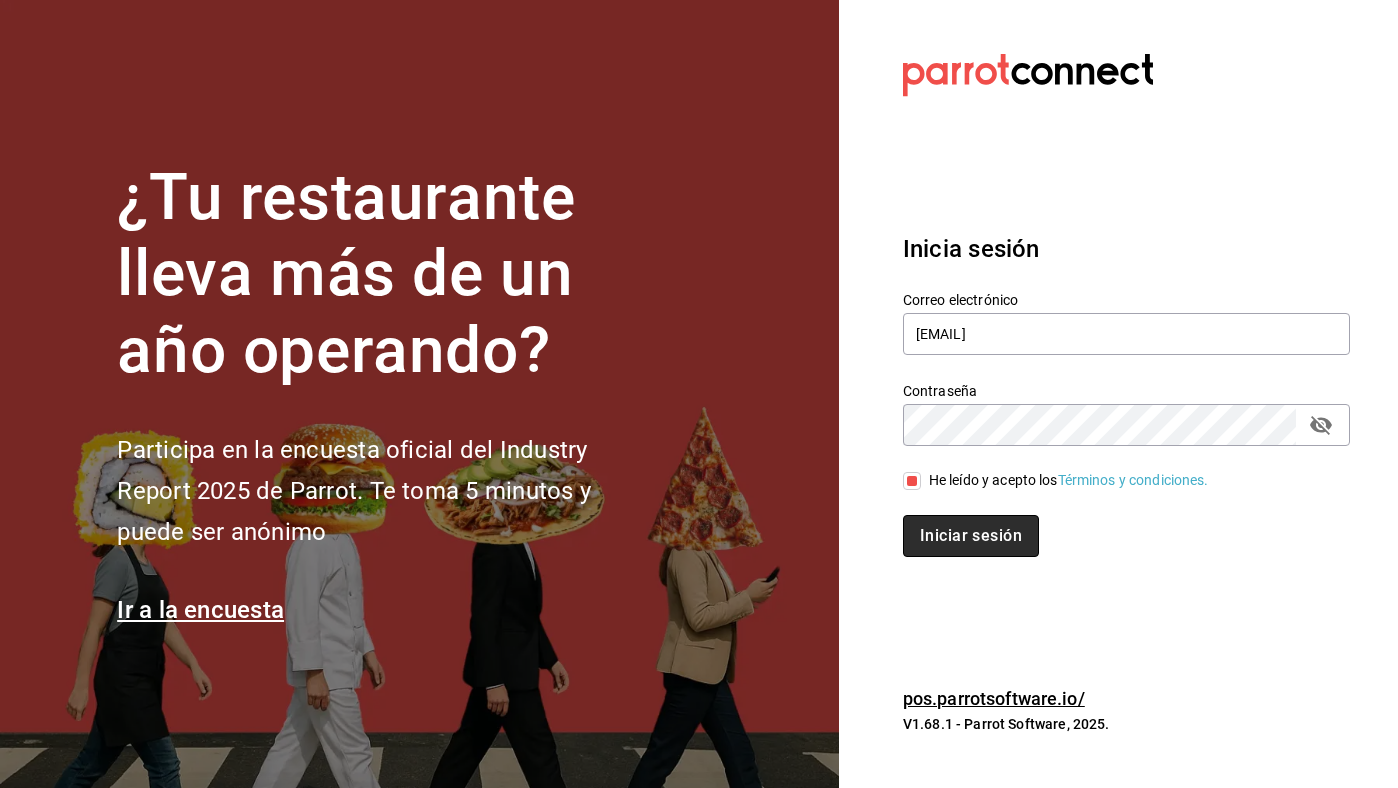 click on "Iniciar sesión" at bounding box center [971, 536] 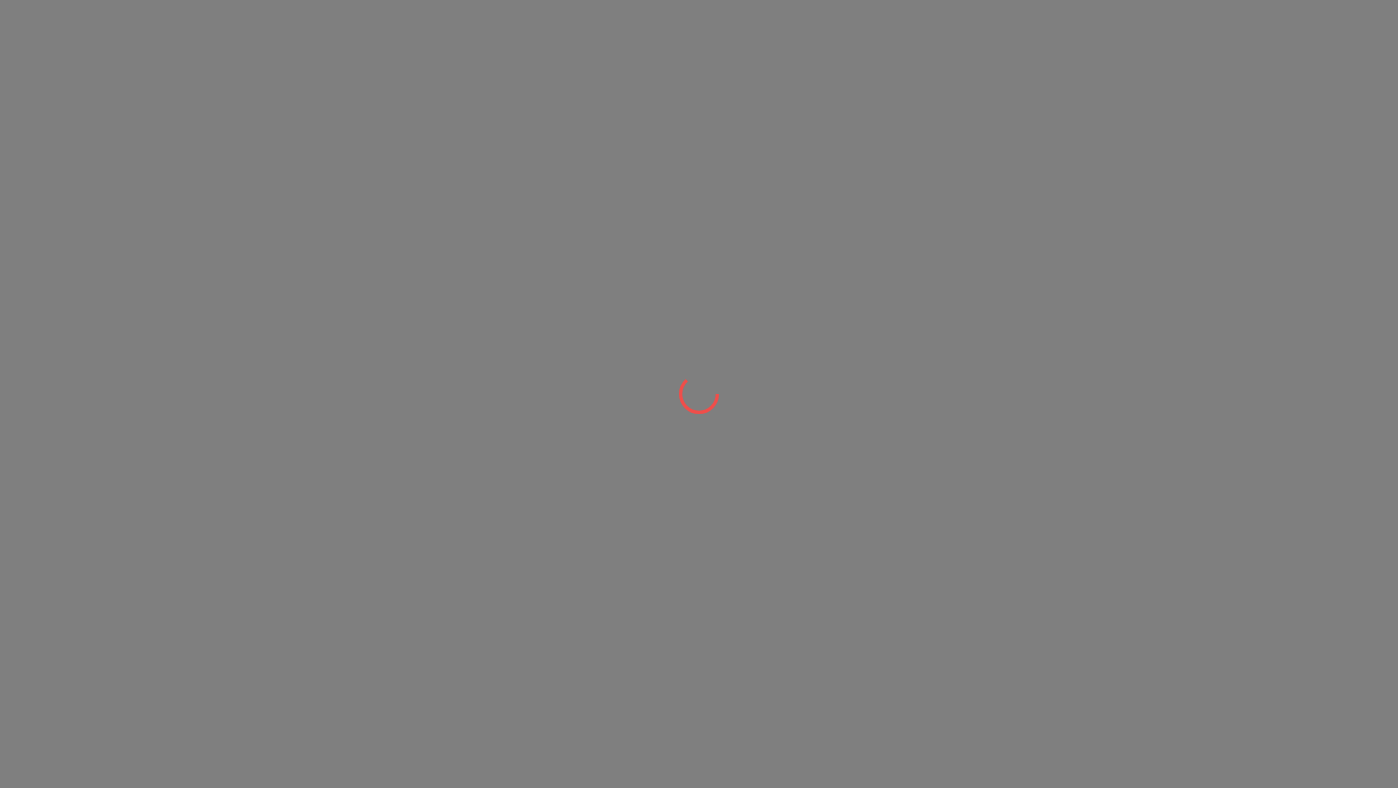 scroll, scrollTop: 0, scrollLeft: 0, axis: both 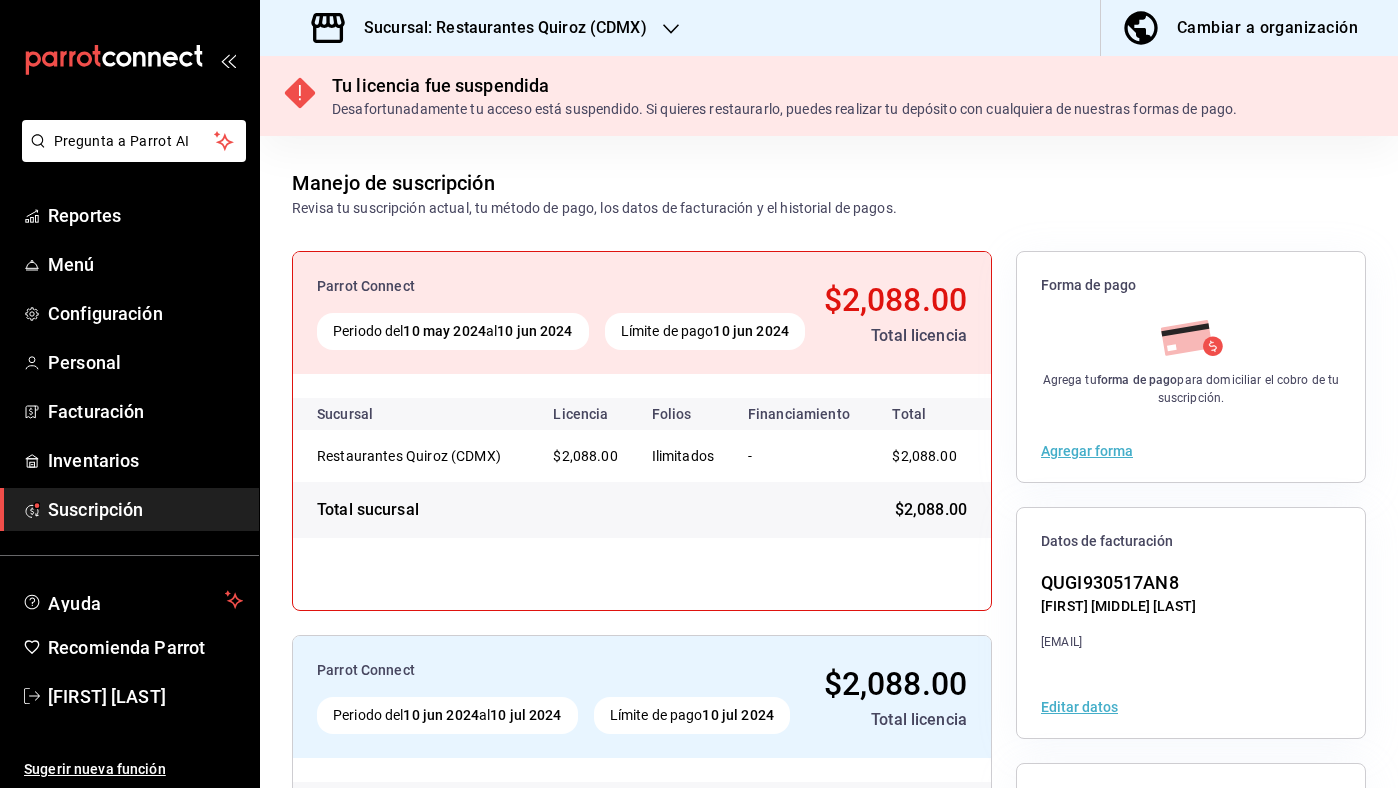 click on "Sucursal: Restaurantes Quiroz (CDMX)" at bounding box center [497, 28] 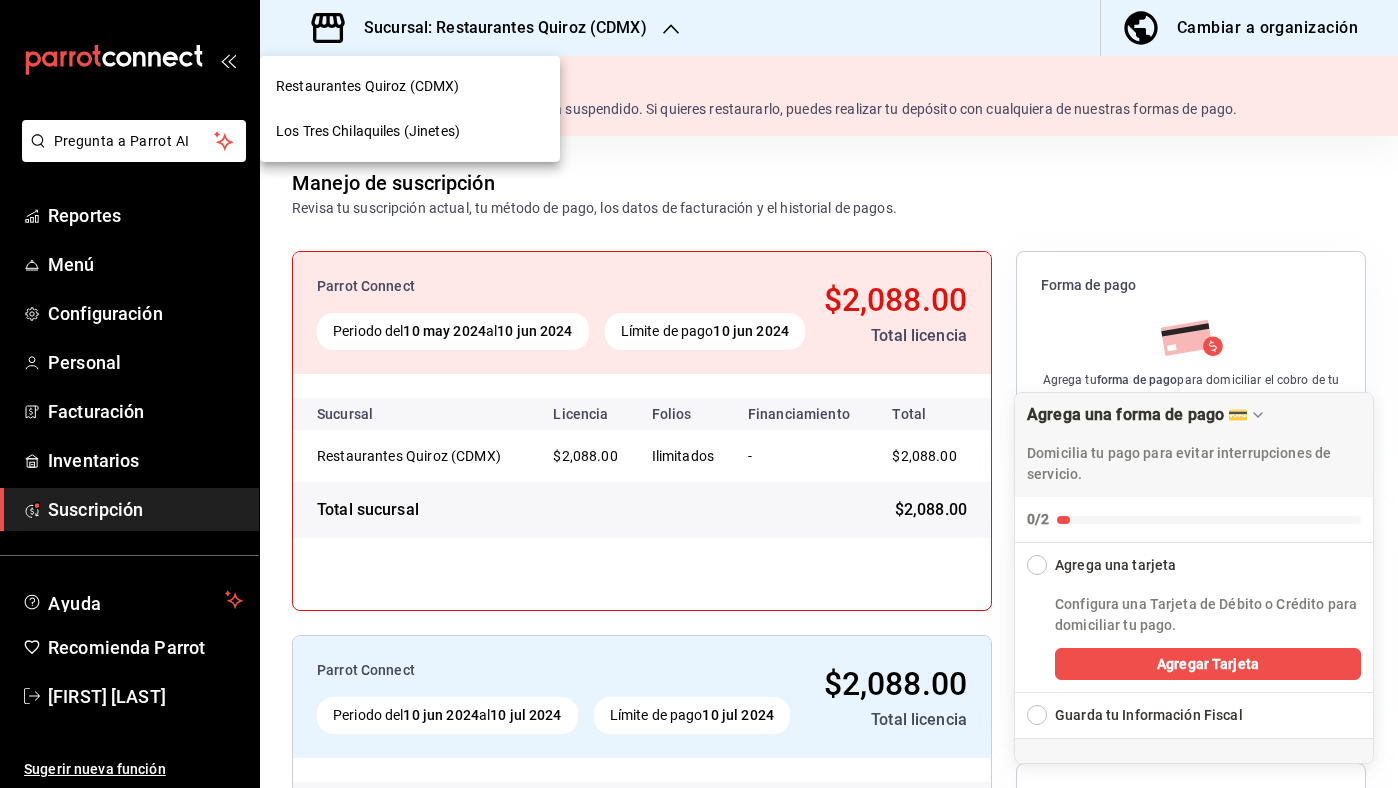 click on "Los Tres Chilaquiles (Jinetes)" at bounding box center [410, 131] 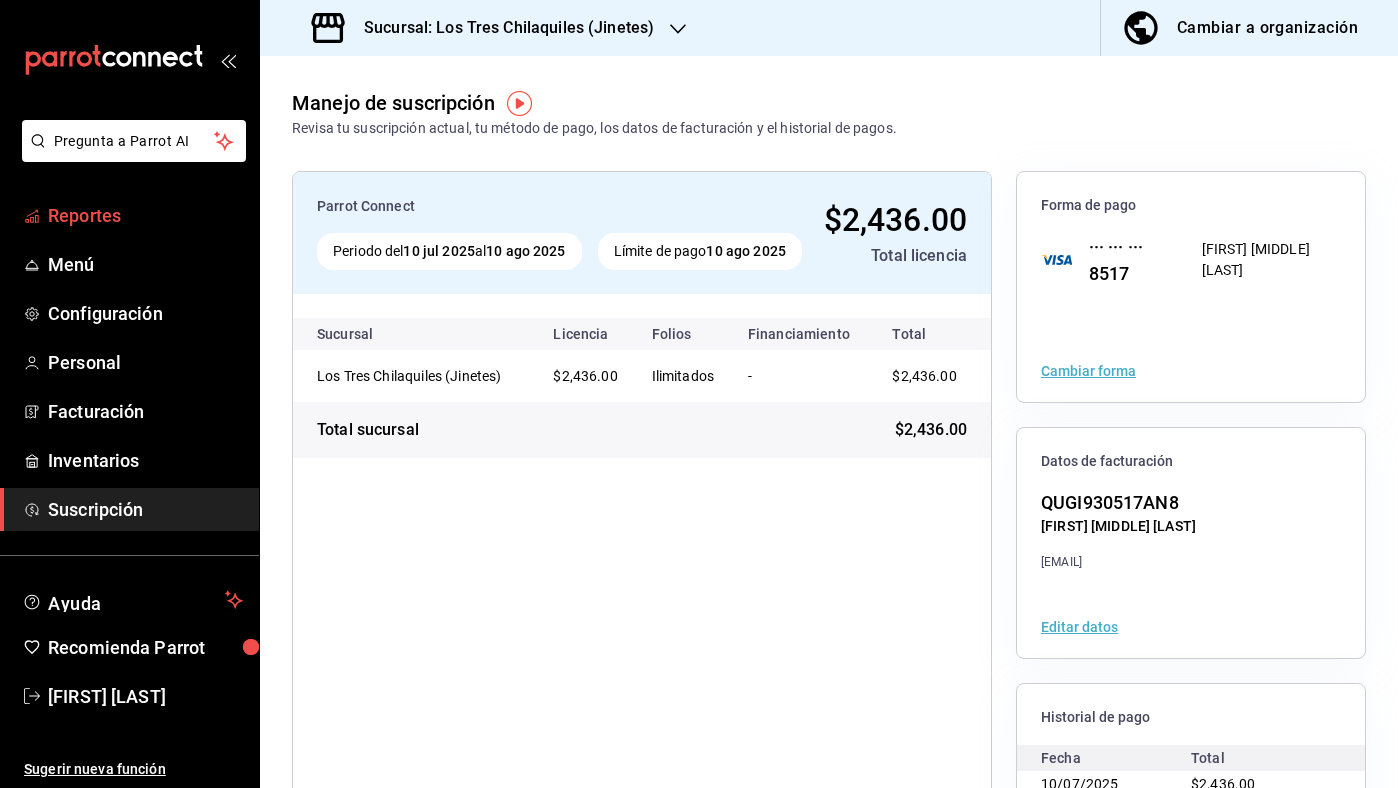 click on "Reportes" at bounding box center [145, 215] 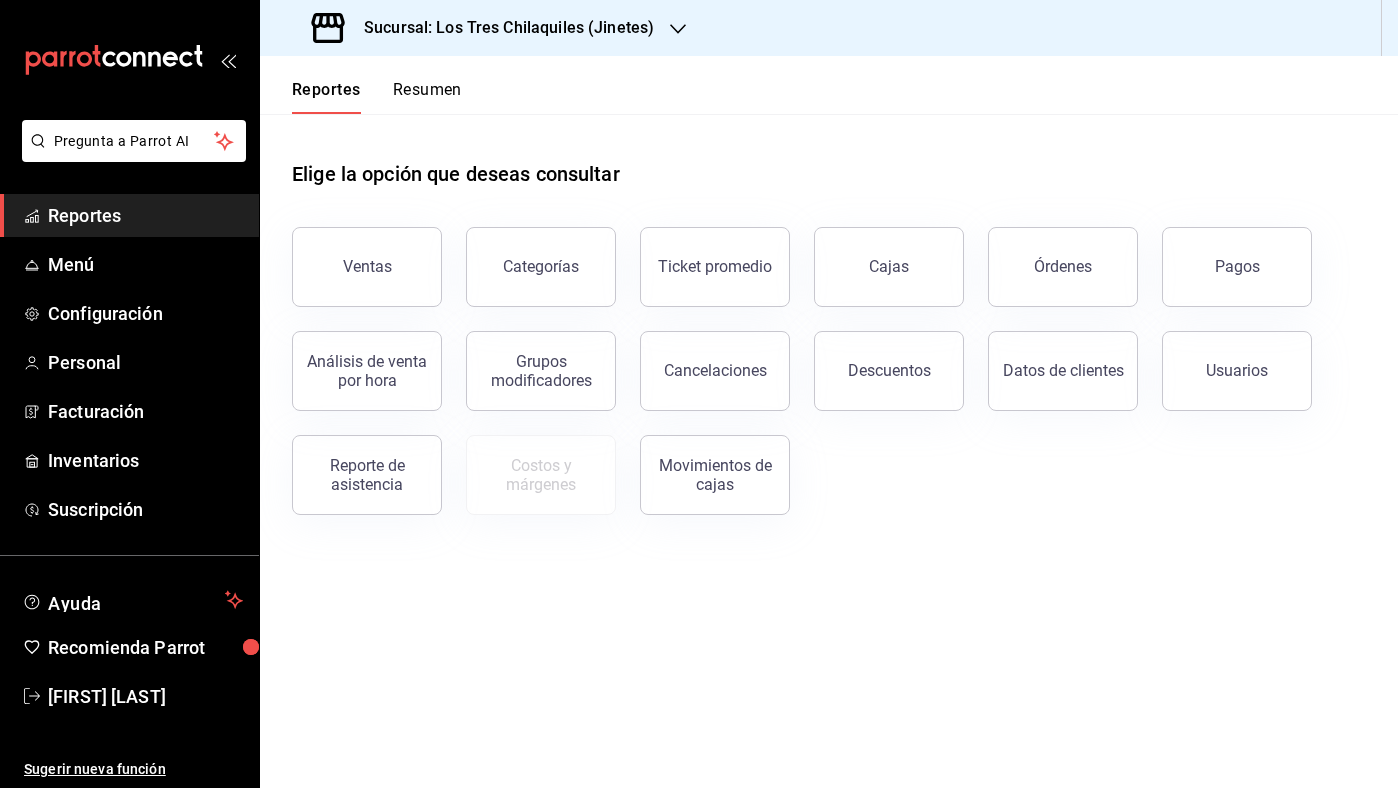 click on "Resumen" at bounding box center (427, 97) 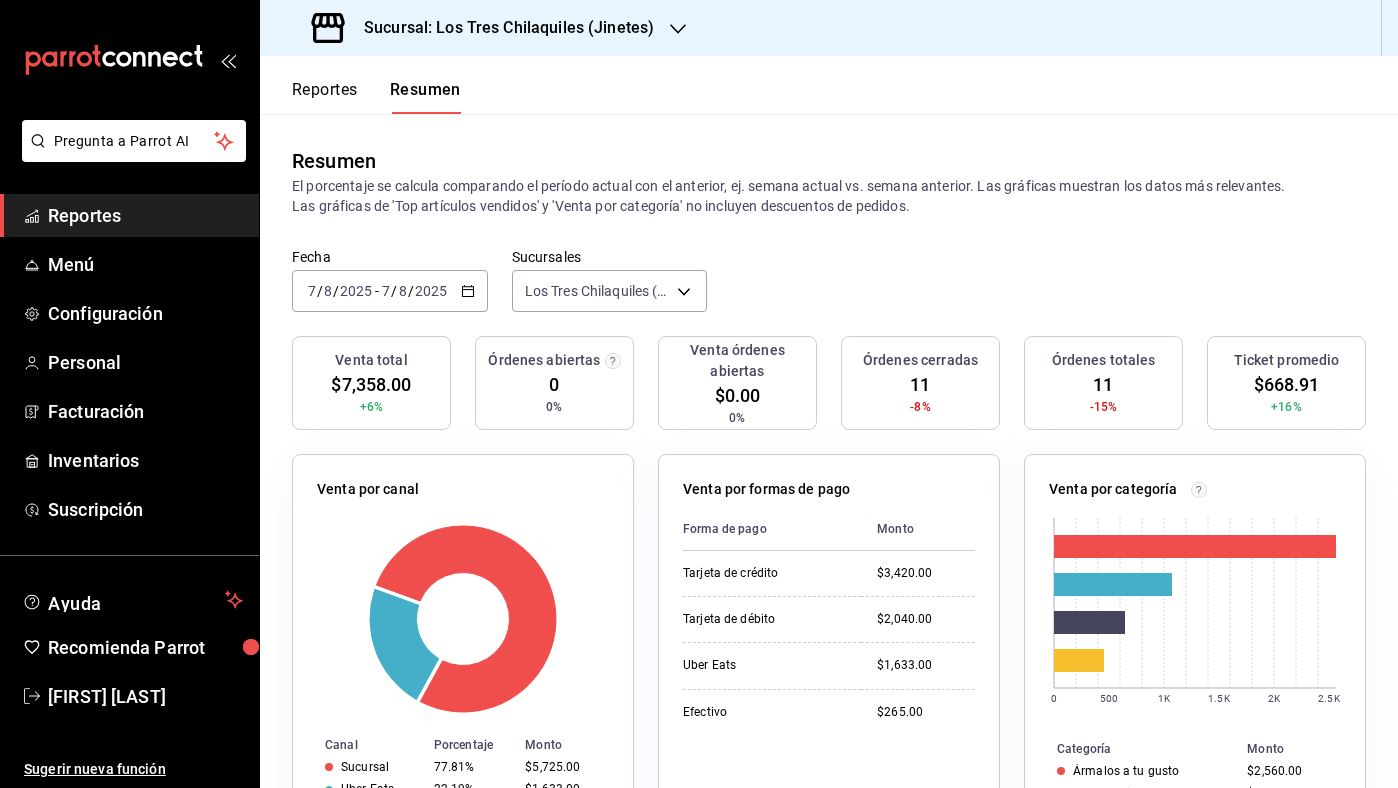 click on "2025-08-07 7 / 8 / 2025 - 2025-08-07 7 / 8 / 2025" at bounding box center (390, 291) 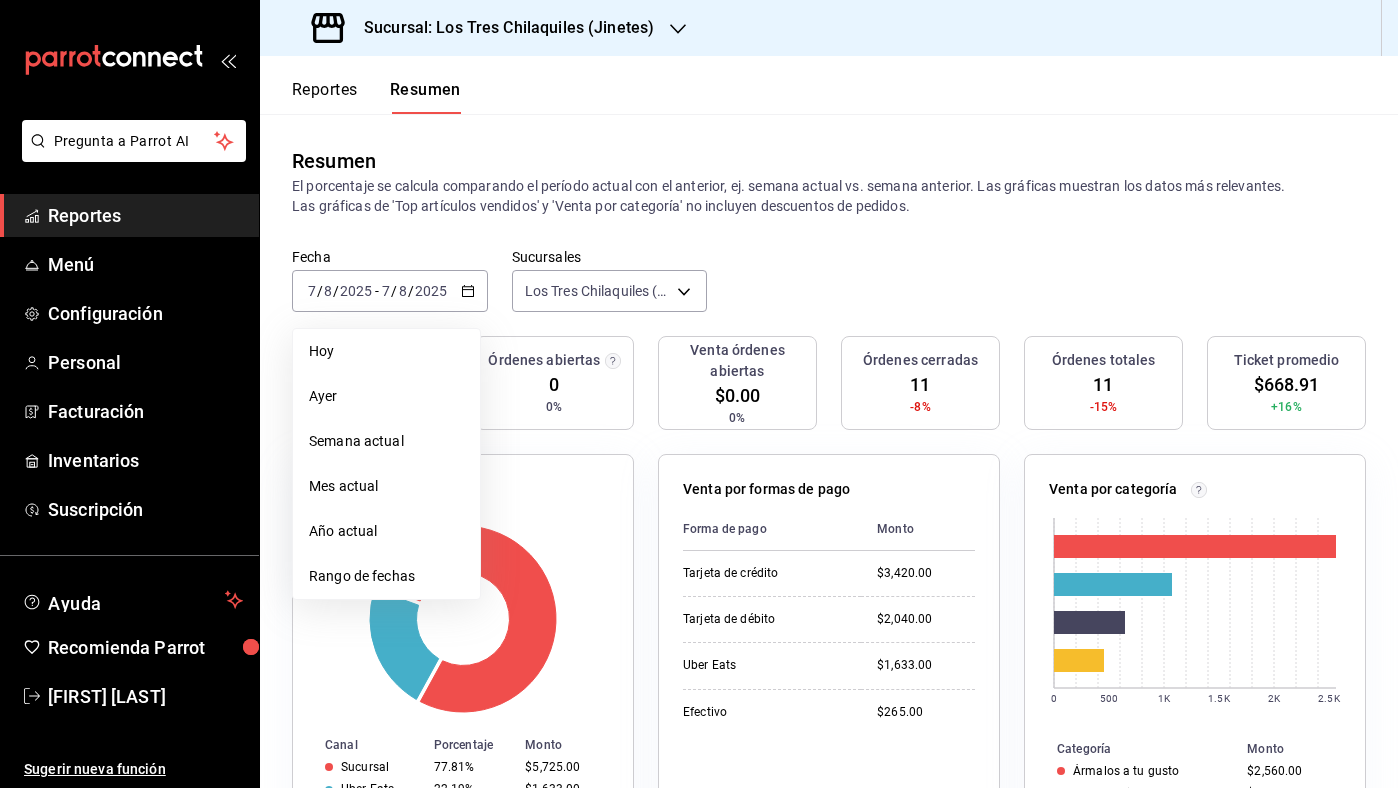 click on "Reportes" at bounding box center (325, 97) 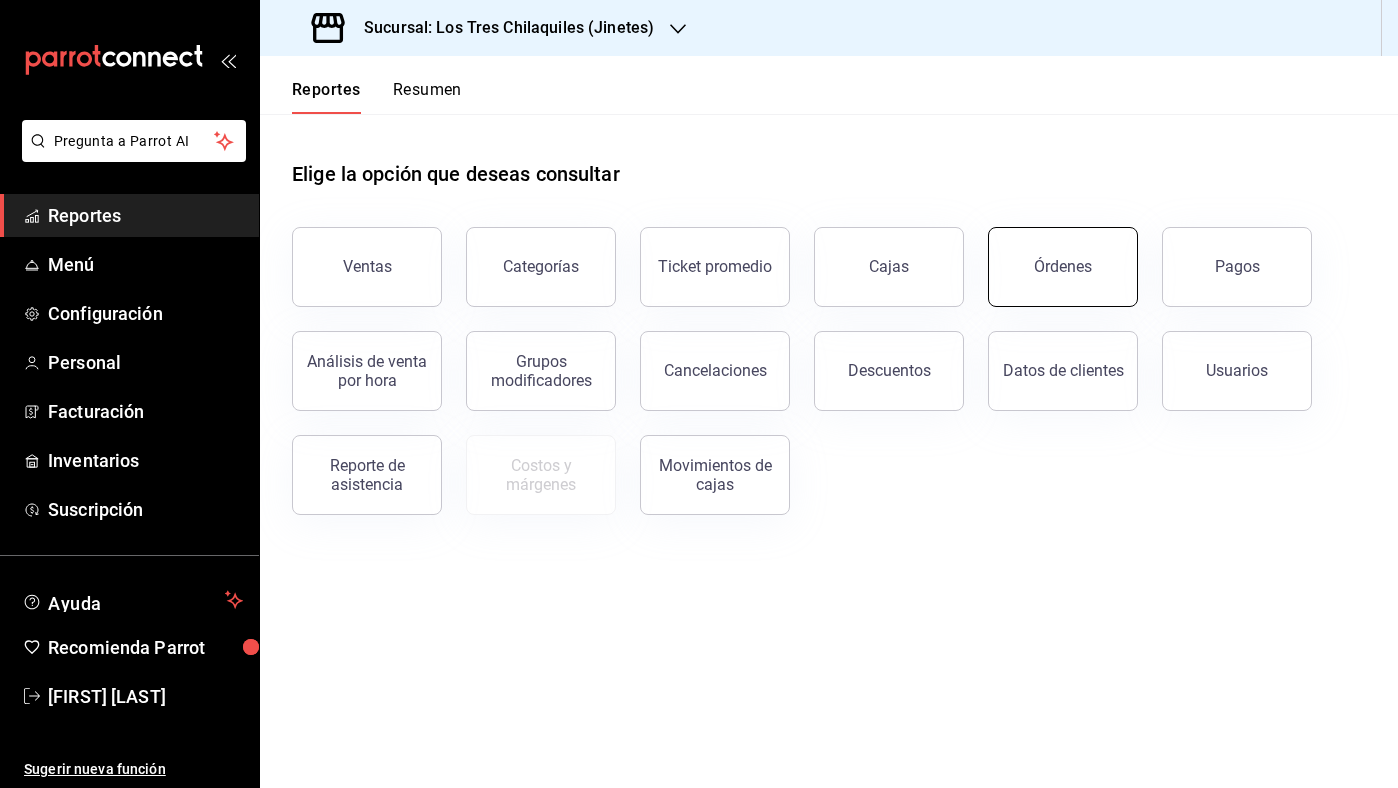 click on "Órdenes" at bounding box center (1063, 267) 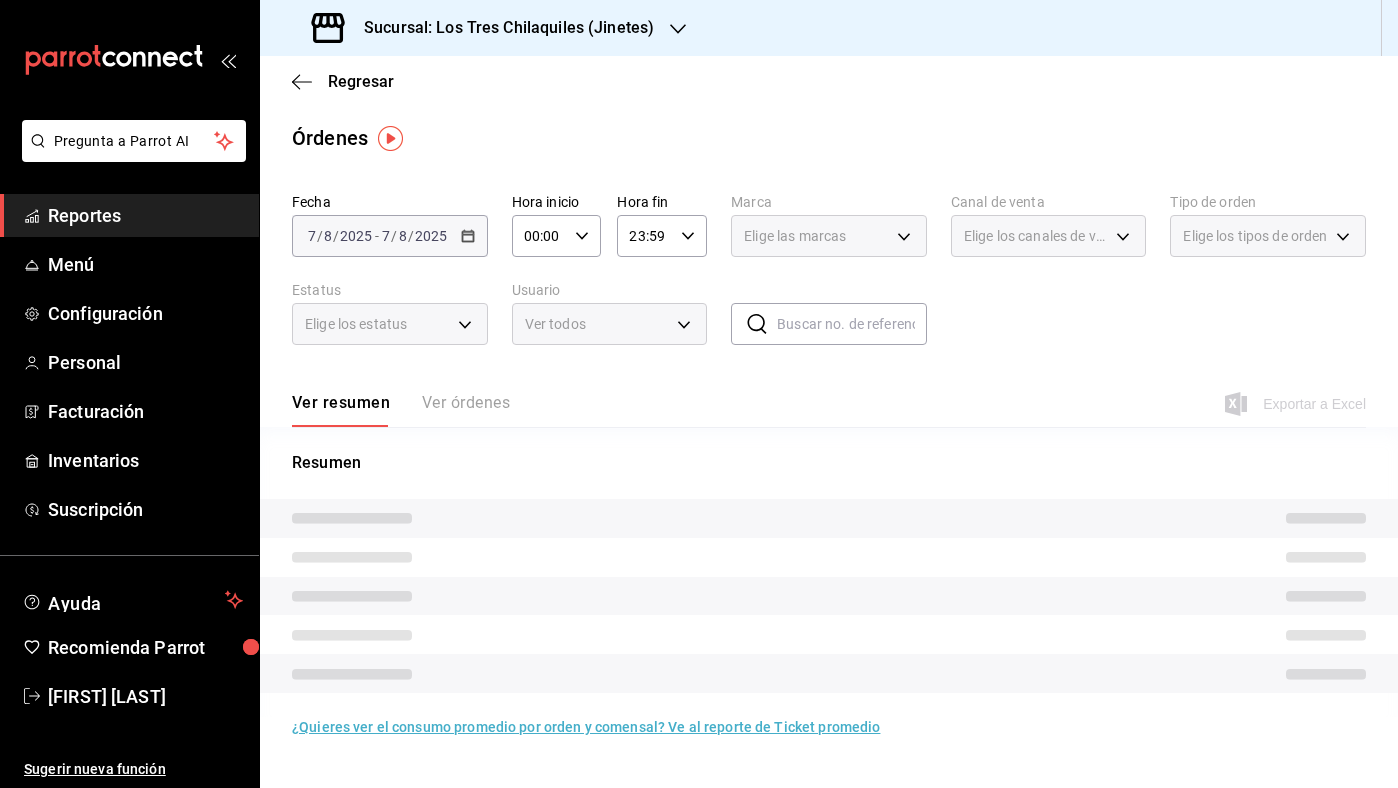 click on "Elige los tipos de orden" at bounding box center [1255, 236] 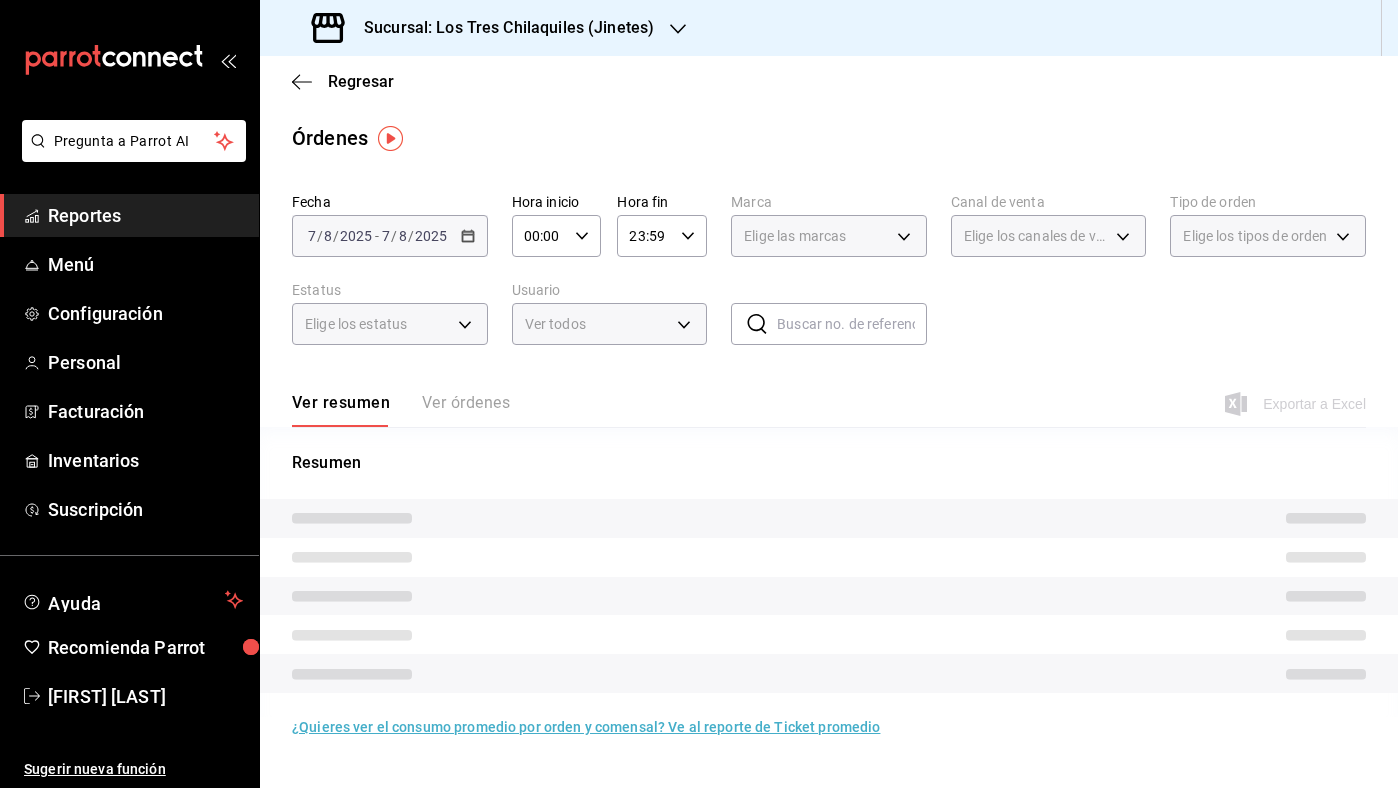 click on "Pregunta a Parrot AI Reportes   Menú   Configuración   Personal   Facturación   Inventarios   Suscripción   Ayuda Recomienda Parrot   [FIRST] [LAST]   Sugerir nueva función   Sucursal: Los Tres Chilaquiles (Jinetes) Regresar Órdenes Fecha [DATE] [DATE] - [DATE] [DATE] Hora inicio 00:00 Hora inicio Hora fin 23:59 Hora fin Marca Elige las marcas Canal de venta Elige los canales de venta Tipo de orden Elige los tipos de orden Estatus Elige los estatus Usuario Ver todos ALL ​ ​ Ver resumen Ver órdenes Exportar a Excel Resumen ¿Quieres ver el consumo promedio por orden y comensal? Ve al reporte de Ticket promedio GANA 1 MES GRATIS EN TU SUSCRIPCIÓN AQUÍ ¿Recuerdas cómo empezó tu restaurante?
Hoy puedes ayudar a un colega a tener el mismo cambio que tú viviste.
Recomienda Parrot directamente desde tu Portal Administrador.
Es fácil y rápido.
🎁 Por cada restaurante que se una, ganas 1 mes gratis. Ver video tutorial Ir a video Pregunta a Parrot AI Reportes   Menú" at bounding box center [699, 394] 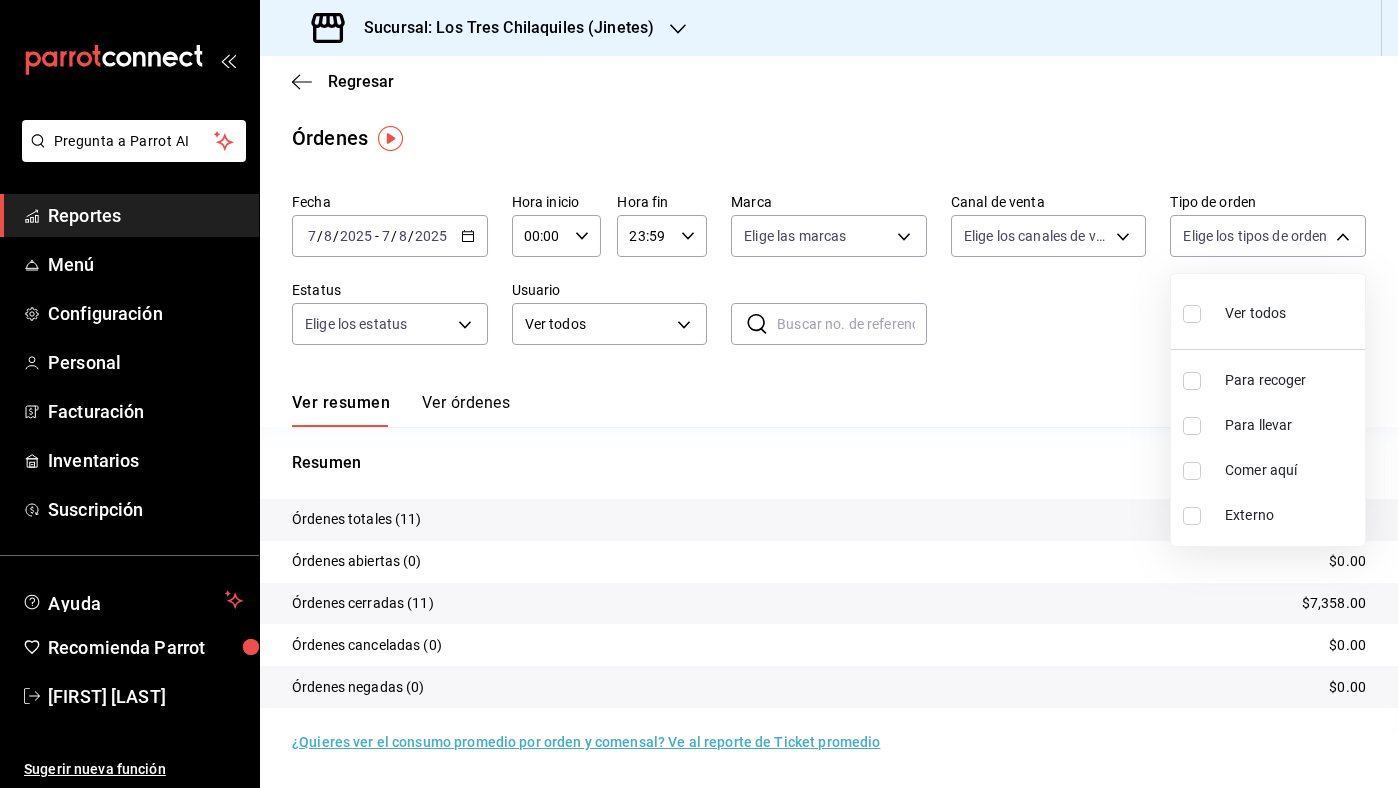 click on "Comer aquí" at bounding box center [1268, 470] 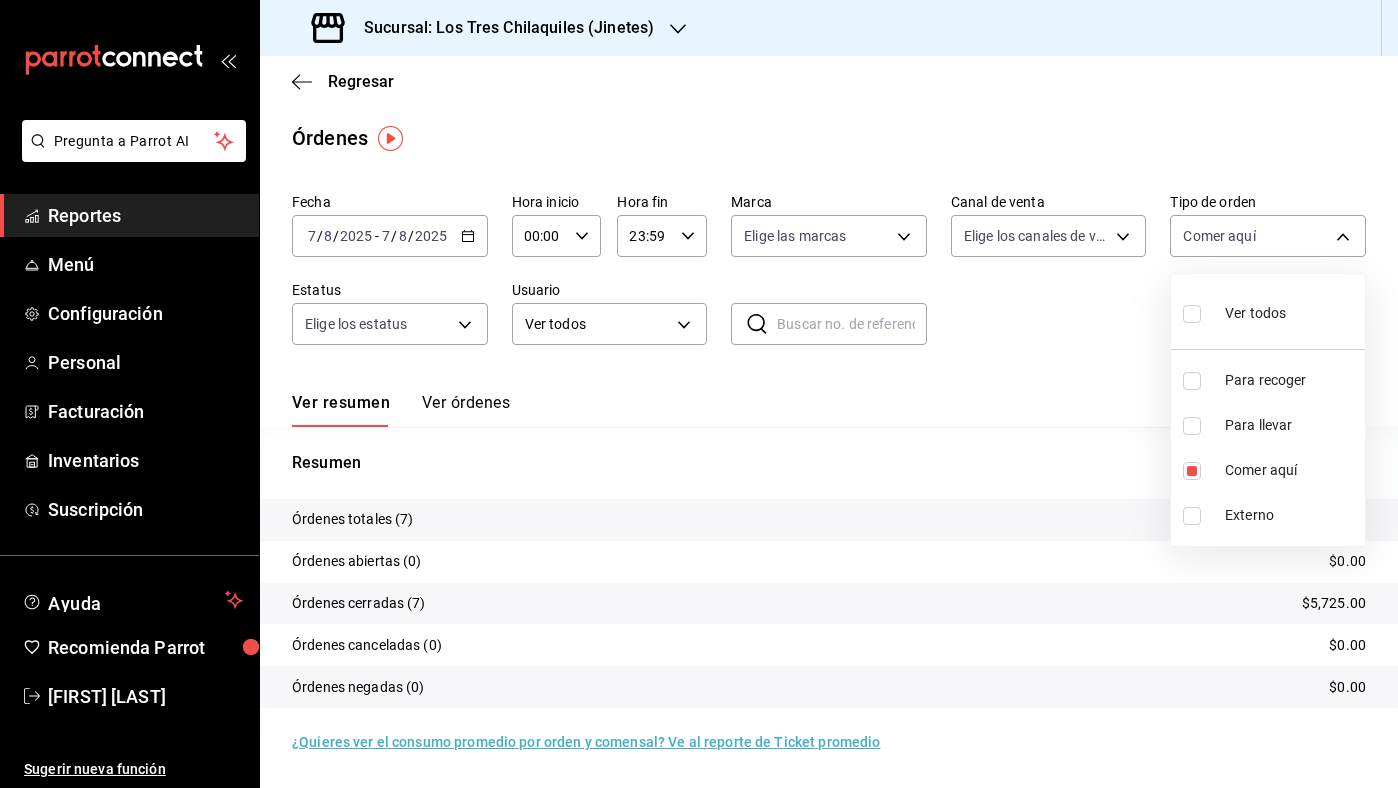 click at bounding box center [699, 394] 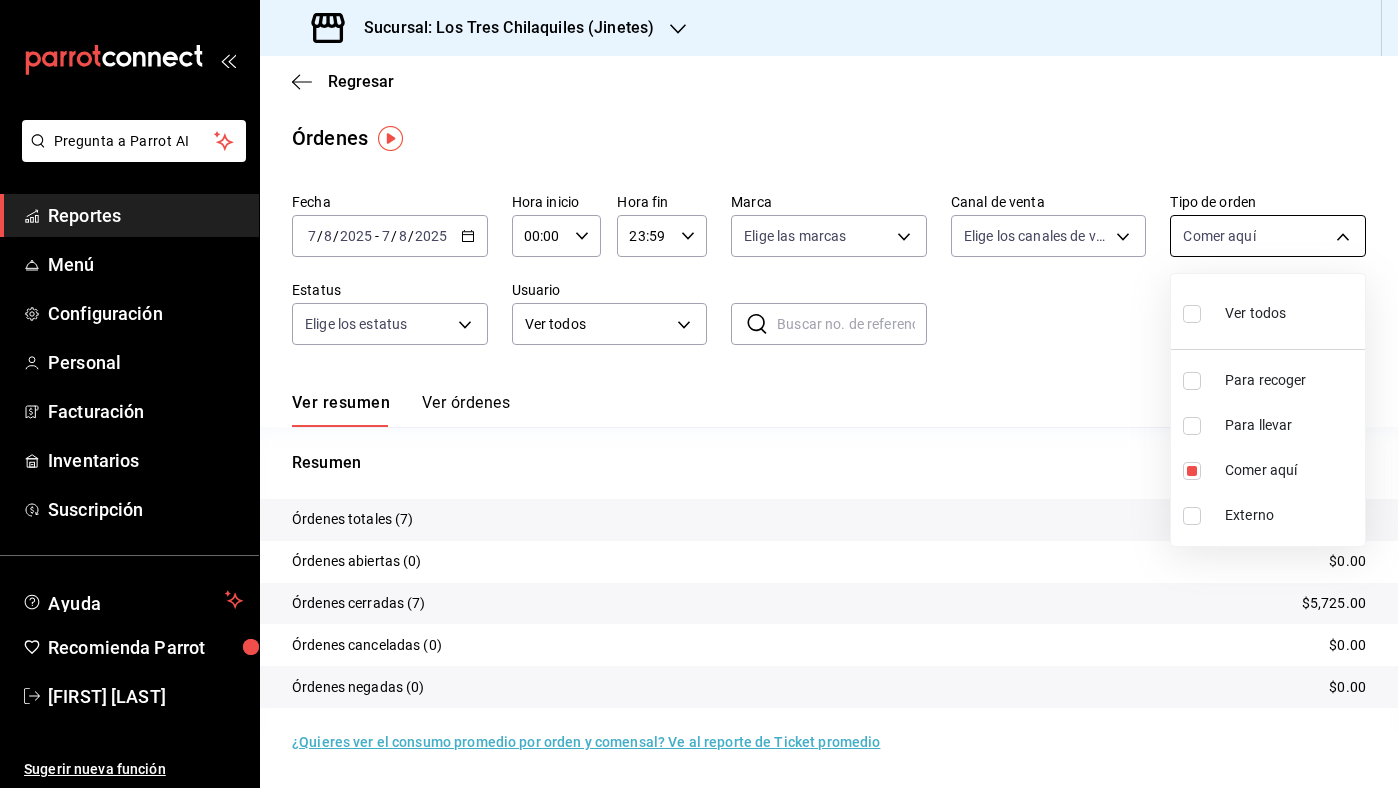 click on "Pregunta a Parrot AI Reportes   Menú   Configuración   Personal   Facturación   Inventarios   Suscripción   Ayuda Recomienda Parrot   [FIRST] [LAST]   Sugerir nueva función   Sucursal: Los Tres Chilaquiles (Jinetes) Regresar Órdenes Fecha [DATE] [DATE] - [DATE] [DATE] Hora inicio 00:00 Hora inicio Hora fin 23:59 Hora fin Marca Elige las marcas Canal de venta Elige los canales de venta Tipo de orden Comer aquí [UUID] Estatus Elige los estatus Usuario Ver todos ALL ​ ​ Ver resumen Ver órdenes Exportar a Excel Resumen Órdenes totales (7) $5,725.00 Órdenes abiertas (0) $0.00 Órdenes cerradas (7) $5,725.00 Órdenes canceladas (0) $0.00 Órdenes negadas (0) $0.00 ¿Quieres ver el consumo promedio por orden y comensal? Ve al reporte de Ticket promedio GANA 1 MES GRATIS EN TU SUSCRIPCIÓN AQUÍ Ver video tutorial Ir a video Pregunta a Parrot AI Reportes   Menú   Configuración   Personal   Facturación   Inventarios   Suscripción   Ayuda" at bounding box center [699, 394] 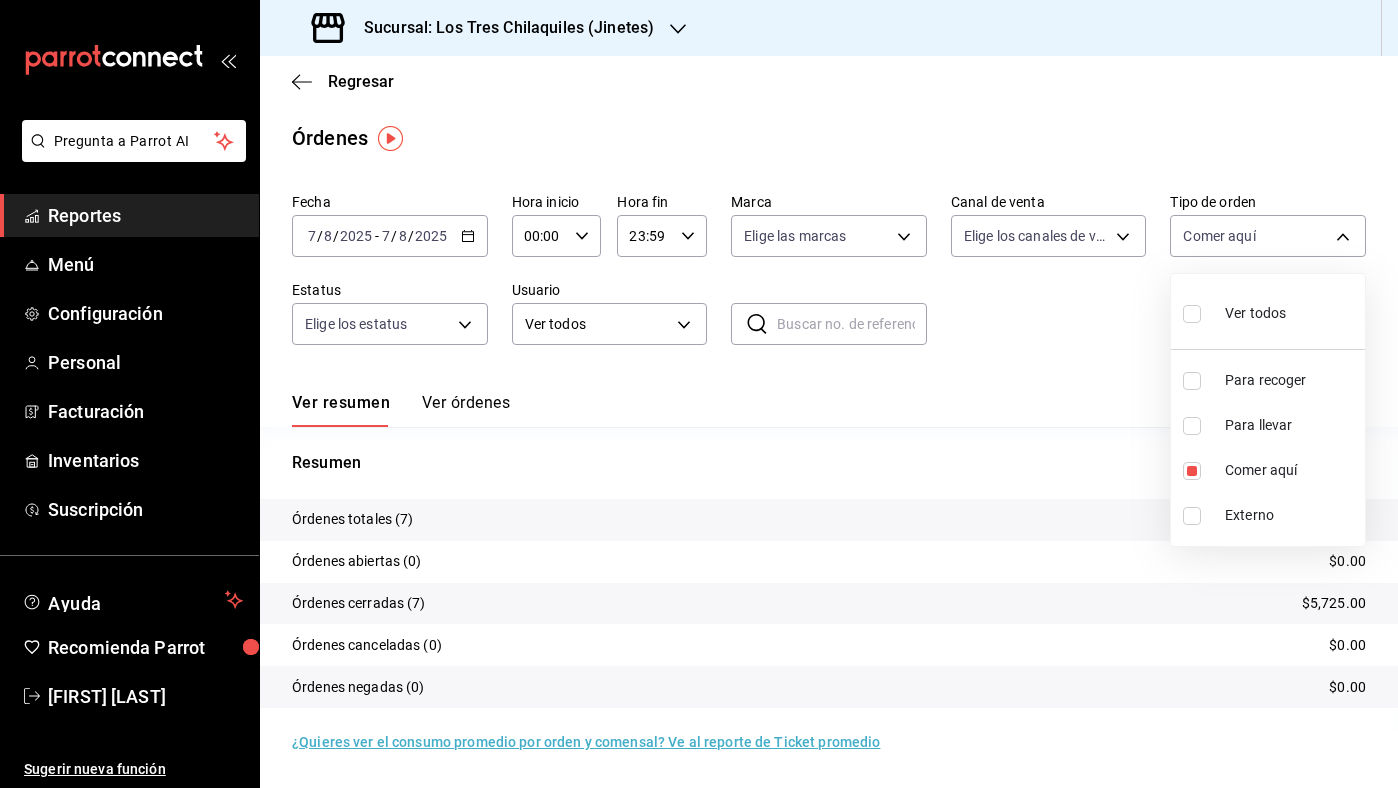 click at bounding box center (699, 394) 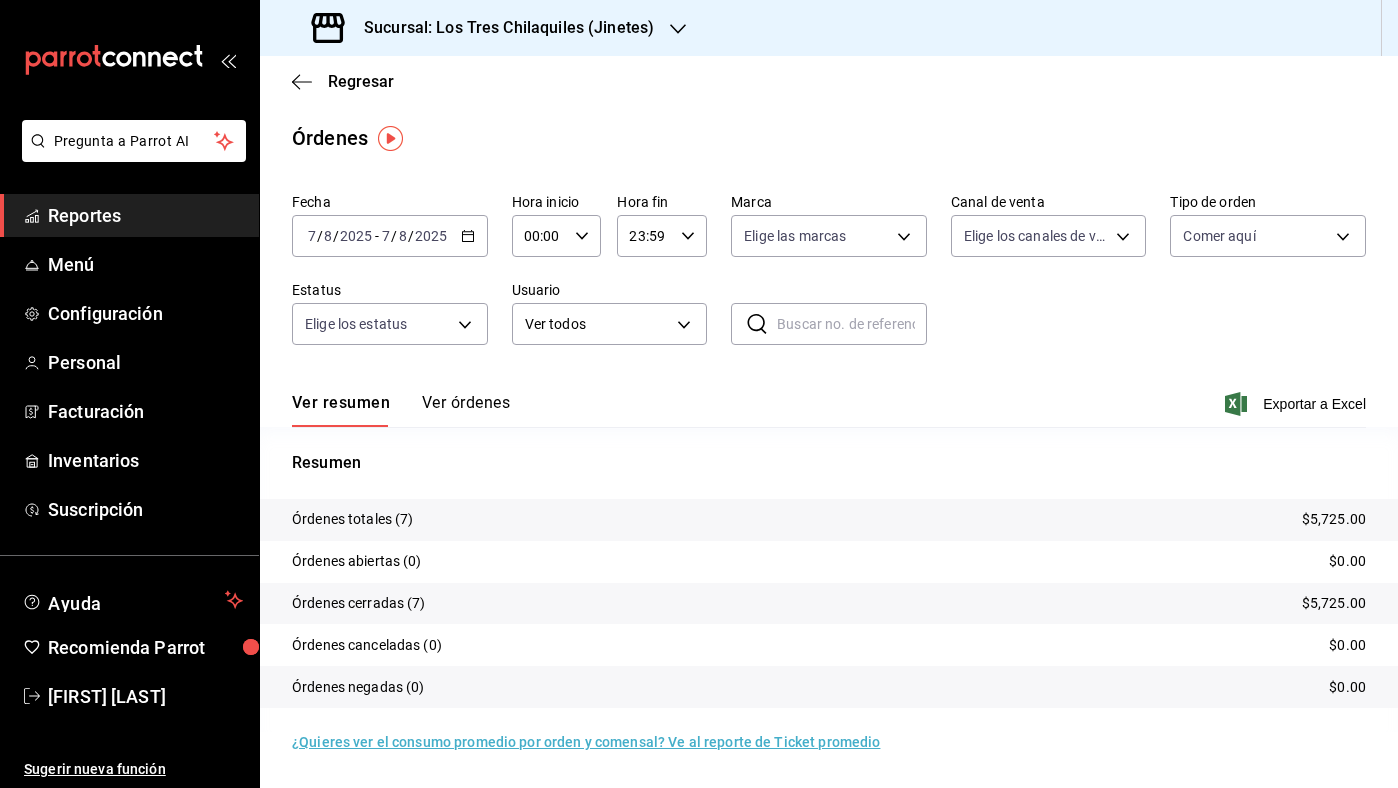 click on "Regresar Órdenes Fecha [DATE] [DATE] - [DATE] [DATE] Hora inicio 00:00 Hora inicio Hora fin 23:59 Hora fin Marca Elige las marcas Canal de venta Elige los canales de venta Tipo de orden Comer aquí [UUID] Estatus Elige los estatus Usuario Ver todos ALL ​ ​ Ver resumen Ver órdenes Exportar a Excel Resumen Órdenes totales (7) $5,725.00 Órdenes abiertas (0) $0.00 Órdenes cerradas (7) $5,725.00 Órdenes canceladas (0) $0.00 Órdenes negadas (0) $0.00 ¿Quieres ver el consumo promedio por orden y comensal? Ve al reporte de Ticket promedio" at bounding box center [829, 422] 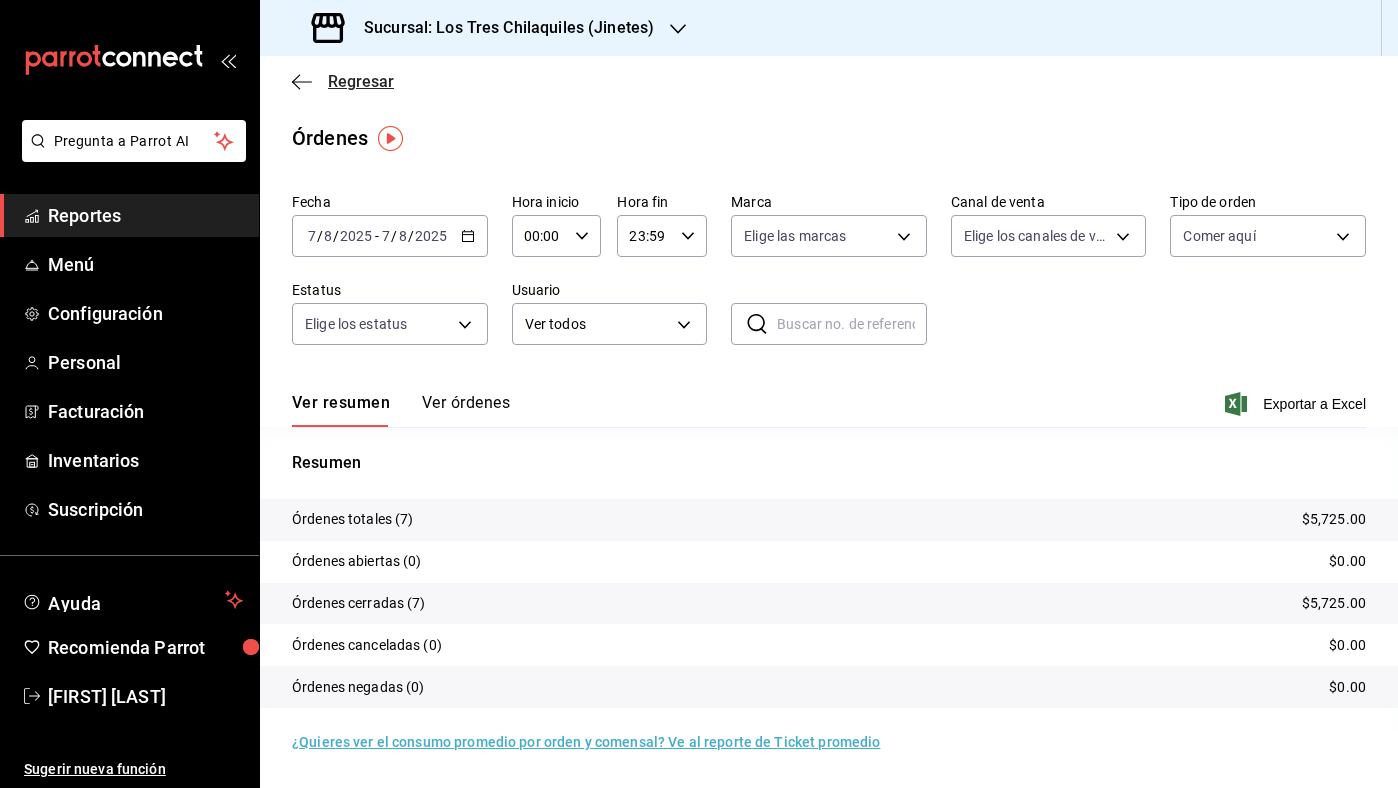 click on "Regresar" at bounding box center (361, 81) 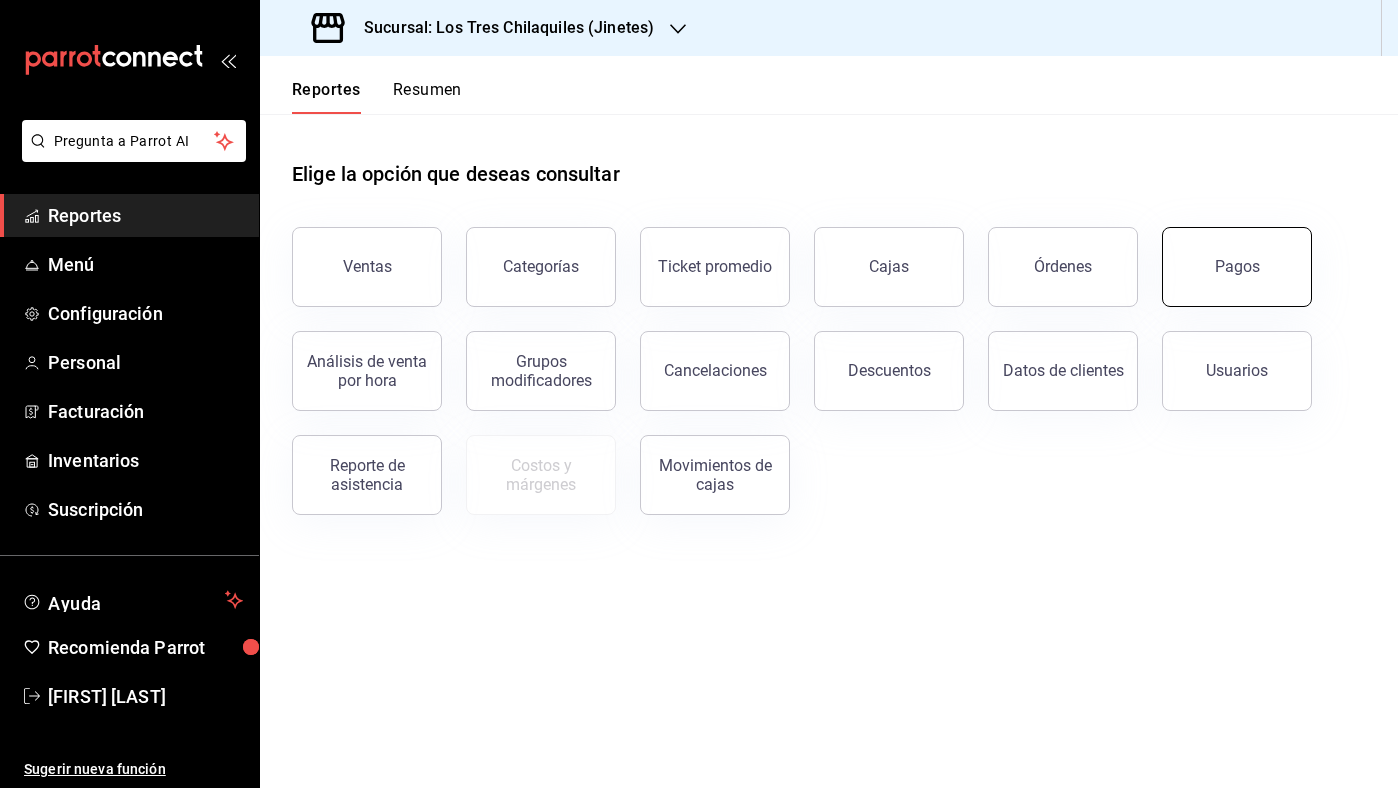 click on "Pagos" at bounding box center (1237, 267) 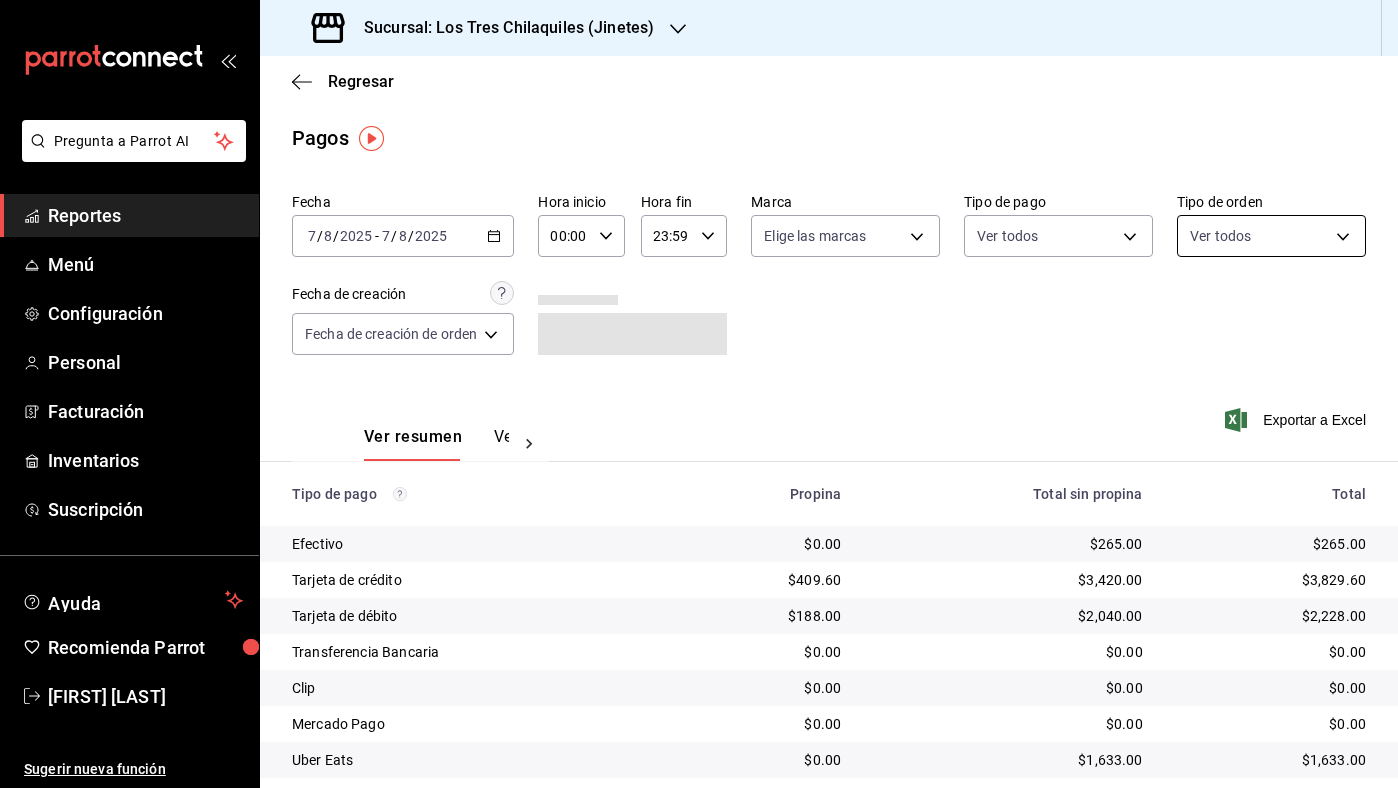 click on "Pregunta a Parrot AI Reportes   Menú   Configuración   Personal   Facturación   Inventarios   Suscripción   Ayuda Recomienda Parrot   [FIRST] [LAST]   Sugerir nueva función   Sucursal: Los Tres Chilaquiles (Jinetes) Regresar Pagos Fecha [DATE] [DATE] - [DATE] [DATE] Hora inicio 00:00 Hora inicio Hora fin 23:59 Hora fin Marca Elige las marcas Tipo de pago Ver todos Tipo de orden Ver todos Fecha de creación   Fecha de creación de orden ORDER Usuarios Ver todos null Ver resumen Ver pagos Exportar a Excel Tipo de pago   Propina Total sin propina Total Efectivo $0.00 $265.00 $265.00 Tarjeta de crédito $409.60 $3,420.00 $3,829.60 Tarjeta de débito $188.00 $2,040.00 $2,228.00 Transferencia Bancaria $0.00 $0.00 $0.00 Clip $0.00 $0.00 $0.00 Mercado Pago $0.00 $0.00 $0.00 Uber Eats $0.00 $1,633.00 $1,633.00 Rappi $0.00 $0.00 $0.00 Total $597.60 $7,358.00 $7,955.60 GANA 1 MES GRATIS EN TU SUSCRIPCIÓN AQUÍ Ver video tutorial Ir a video Pregunta a Parrot AI Reportes   Menú   Configuración   Personal" at bounding box center (699, 394) 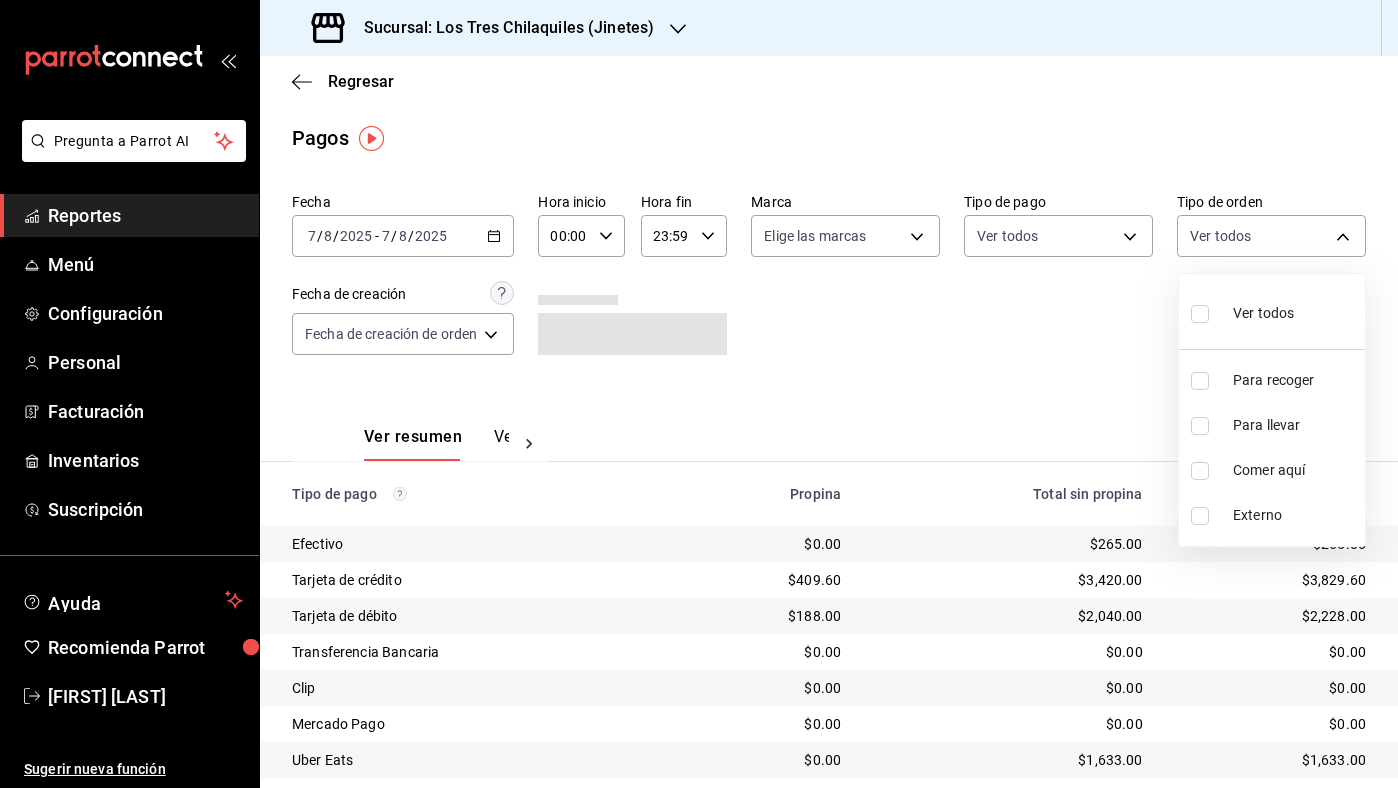 click on "Para llevar" at bounding box center [1295, 425] 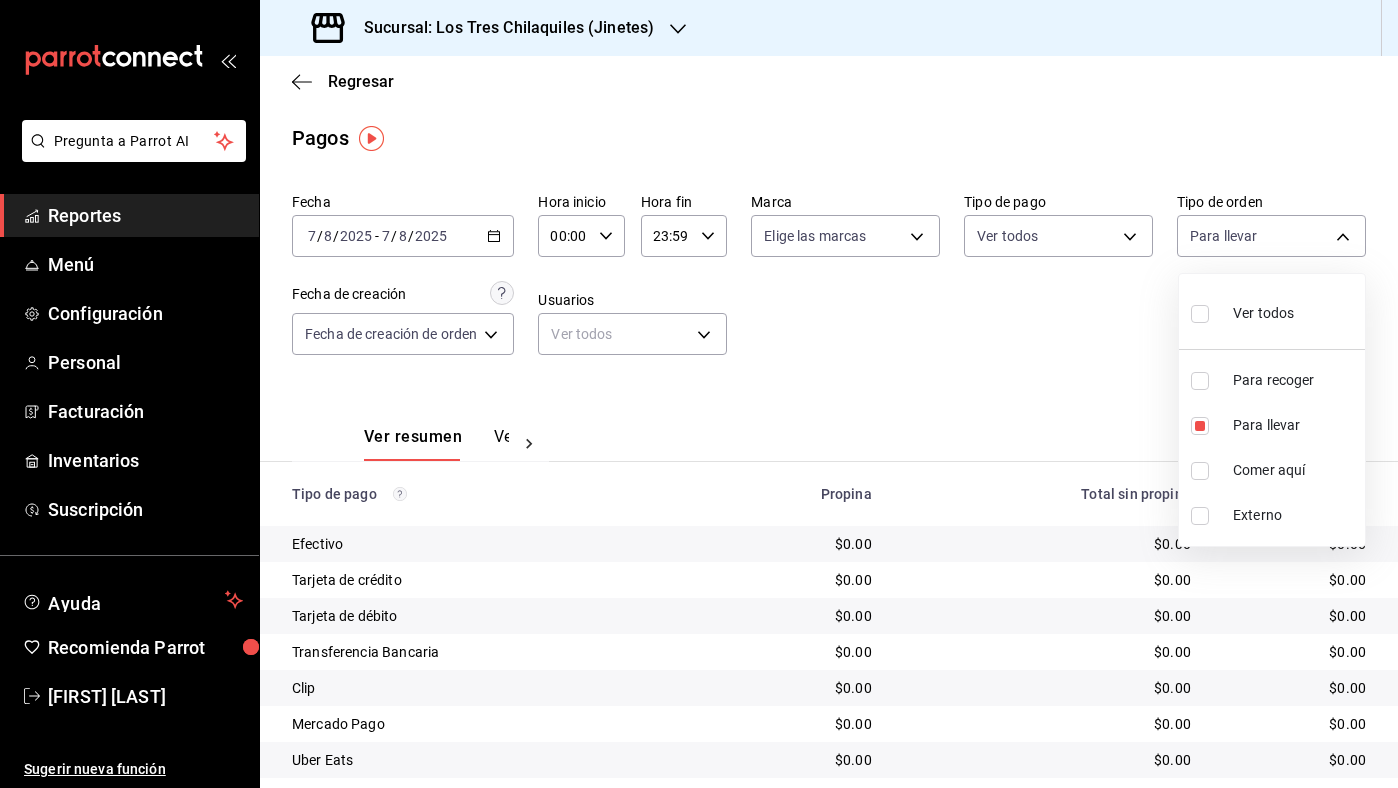 click at bounding box center (699, 394) 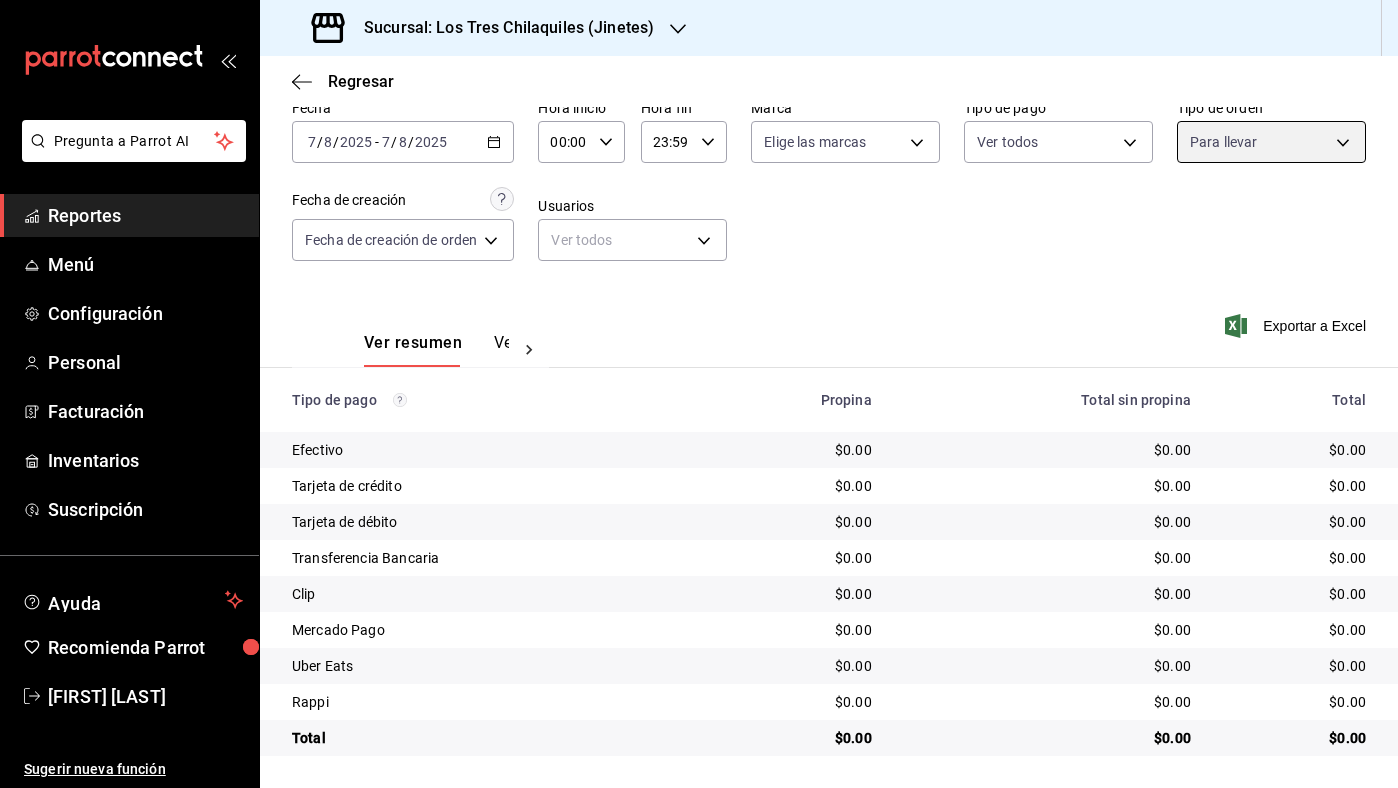 scroll, scrollTop: 0, scrollLeft: 0, axis: both 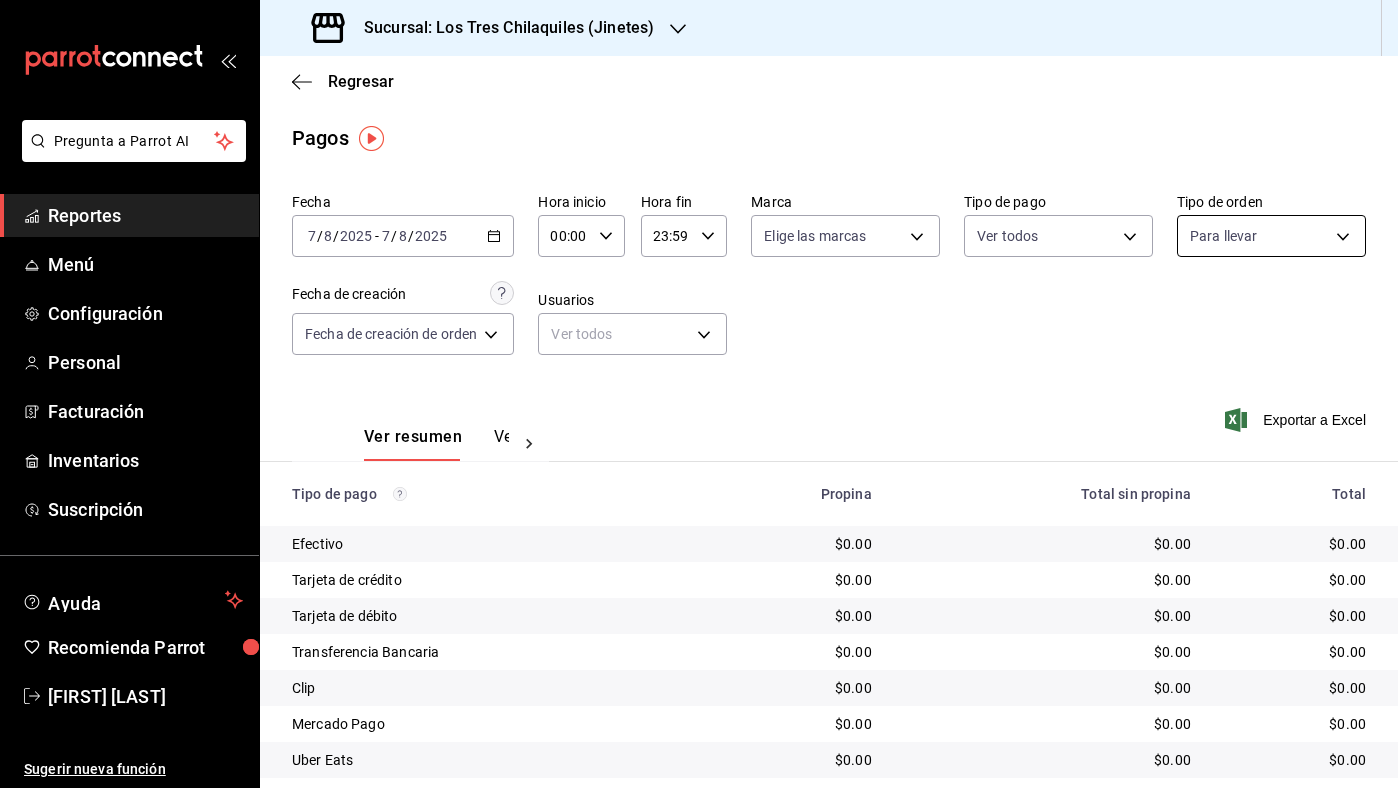 click on "Pregunta a Parrot AI Reportes   Menú   Configuración   Personal   Facturación   Inventarios   Suscripción   Ayuda Recomienda Parrot   [FIRST] [LAST]   Sugerir nueva función   Sucursal: Los Tres Chilaquiles (Jinetes) Regresar Pagos Fecha [DATE] [DATE] - [DATE] [DATE] Hora inicio 00:00 Hora inicio Hora fin 23:59 Hora fin Marca Elige las marcas Tipo de pago Ver todos Tipo de orden Para llevar [UUID] Fecha de creación   Fecha de creación de orden ORDER Usuarios Ver todos null Ver resumen Ver pagos Exportar a Excel Tipo de pago   Propina Total sin propina Total Efectivo $0.00 $0.00 $0.00 Tarjeta de crédito $0.00 $0.00 $0.00 Tarjeta de débito $0.00 $0.00 $0.00 Transferencia Bancaria $0.00 $0.00 $0.00 Clip $0.00 $0.00 $0.00 Mercado Pago $0.00 $0.00 $0.00 Uber Eats $0.00 $0.00 $0.00 Rappi $0.00 $0.00 $0.00 Total $0.00 $0.00 $0.00 GANA 1 MES GRATIS EN TU SUSCRIPCIÓN AQUÍ Ver video tutorial Ir a video Pregunta a Parrot AI Reportes   Menú   Configuración" at bounding box center (699, 394) 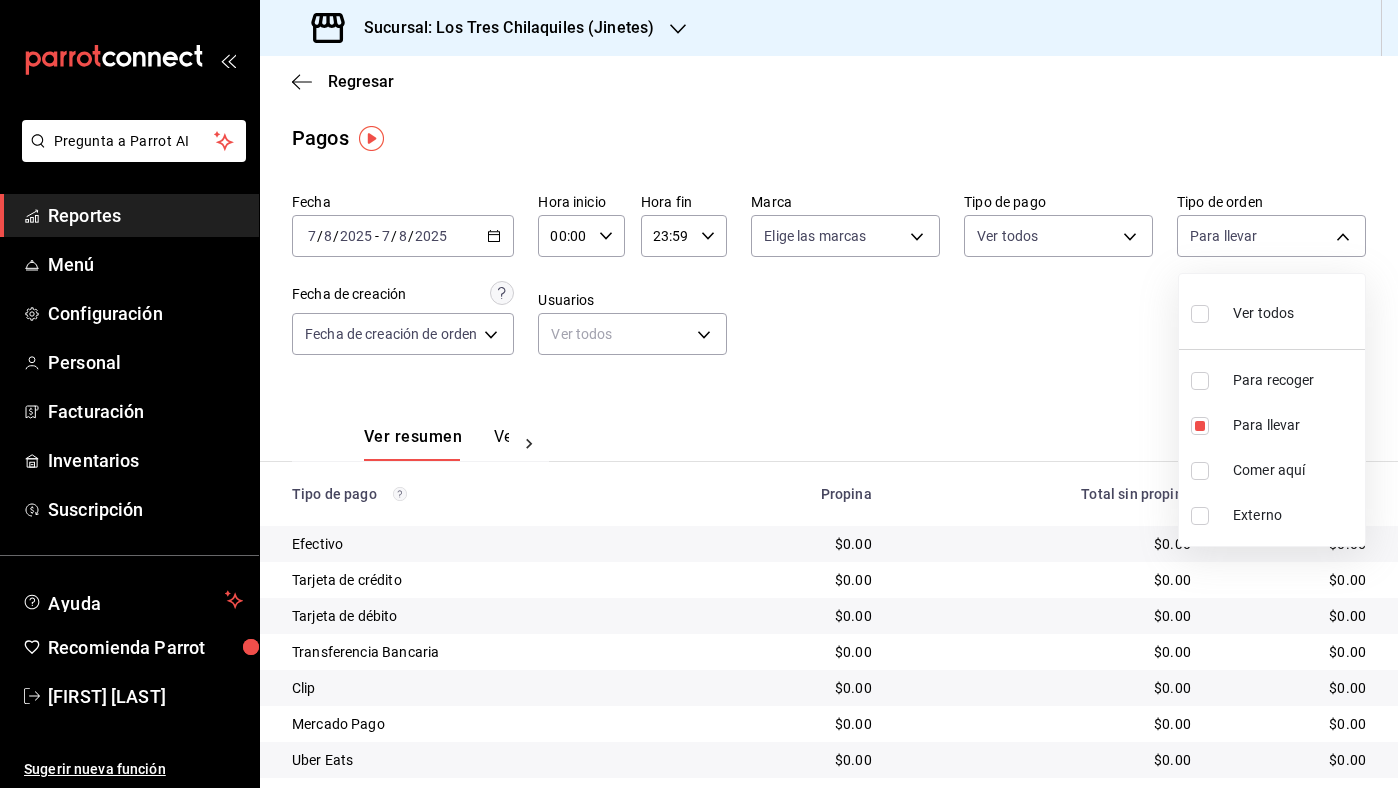 click on "Ver todos" at bounding box center [1263, 313] 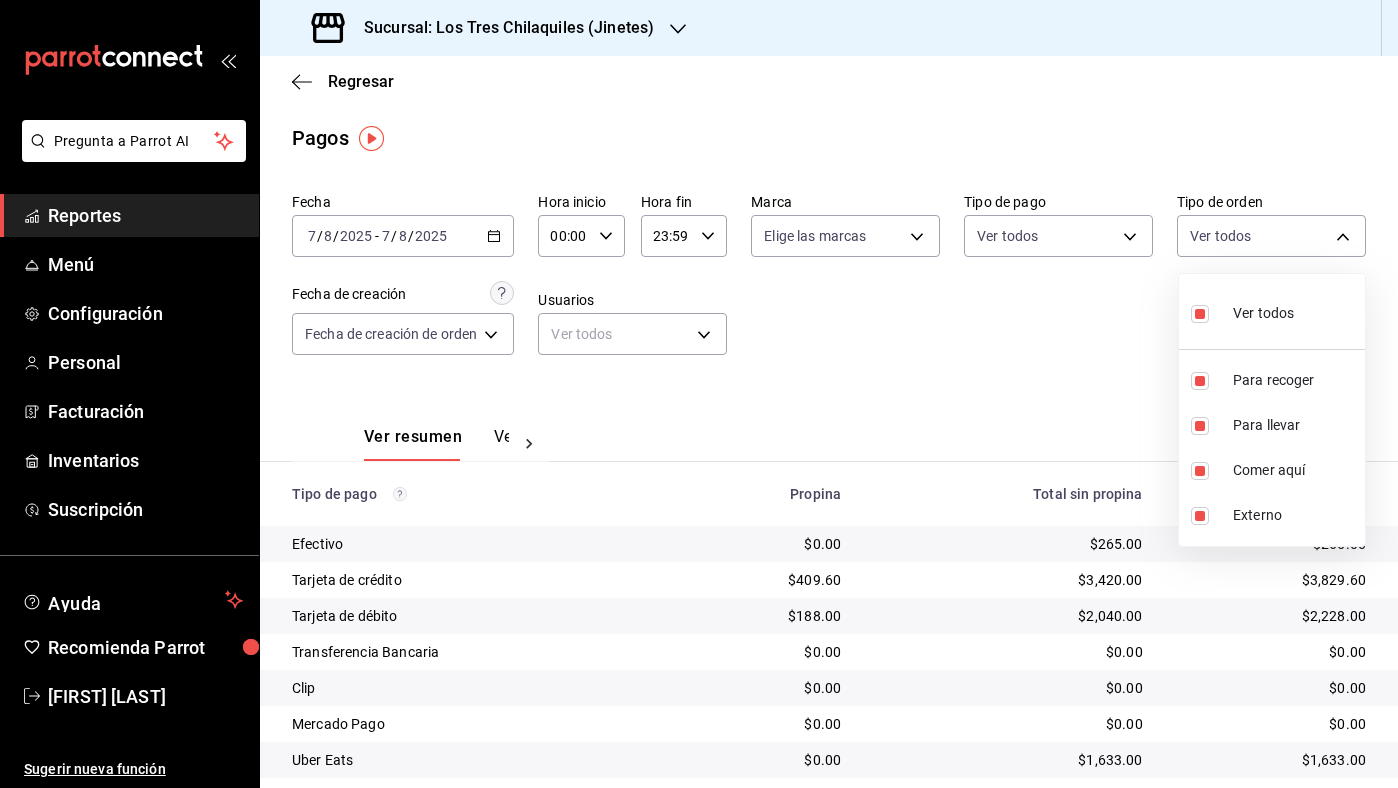 click at bounding box center [699, 394] 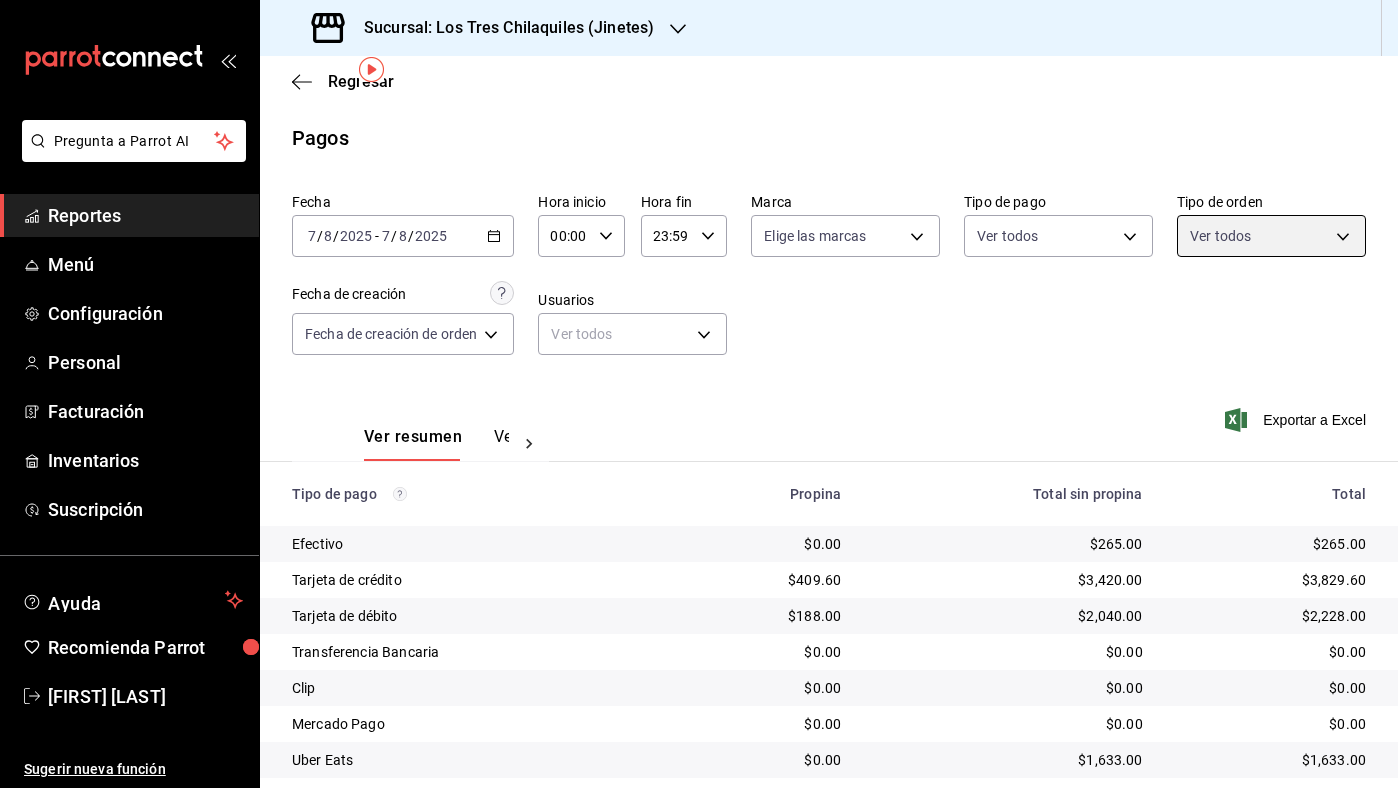 scroll, scrollTop: 94, scrollLeft: 0, axis: vertical 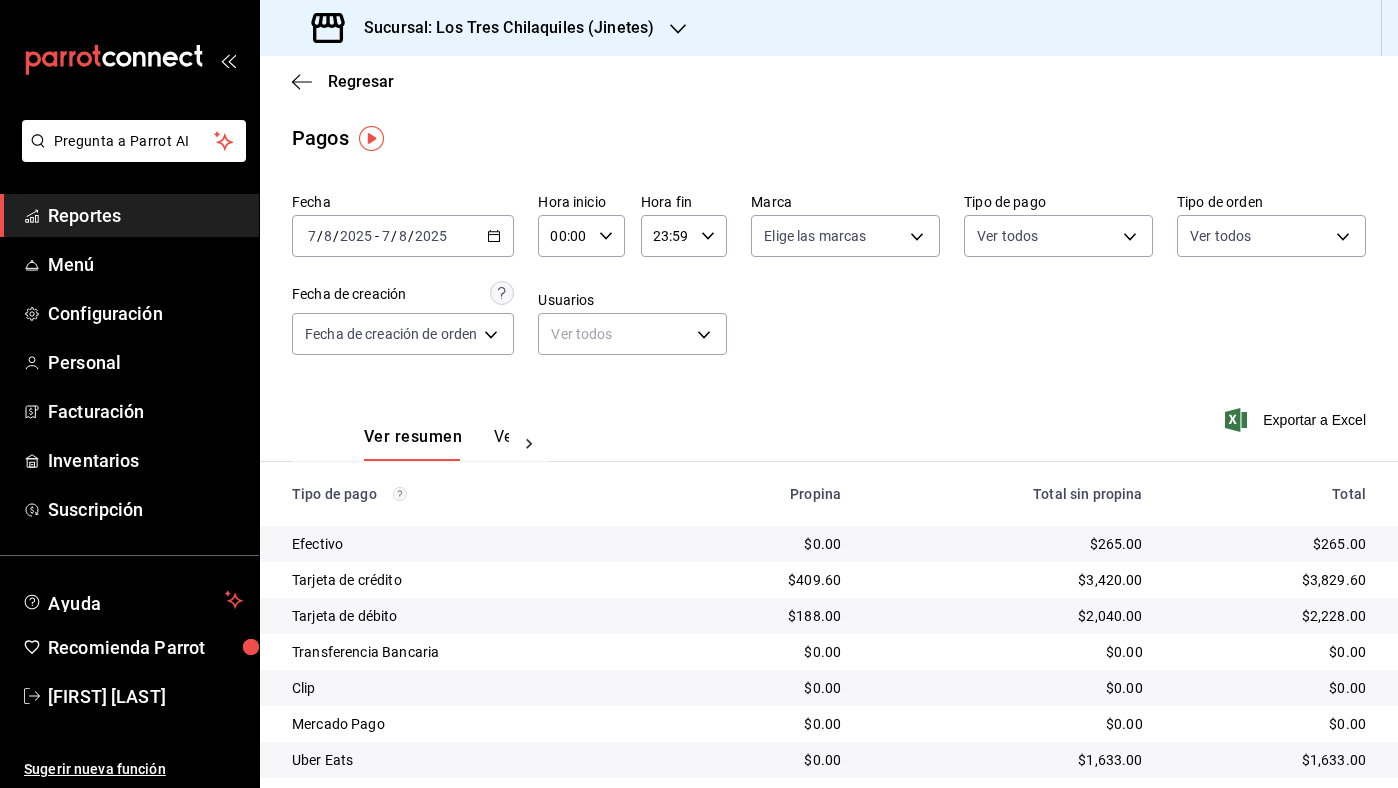 click on "Fecha [DATE] [DATE] - [DATE] [DATE] Hora inicio 00:00 Hora inicio Hora fin 23:59 Hora fin Marca Elige las marcas Tipo de pago Ver todos Tipo de orden [UUID],[UUID],[UUID],EXTERNAL Fecha de creación   Fecha de creación de orden ORDER Usuarios Ver todos null" at bounding box center [829, 282] 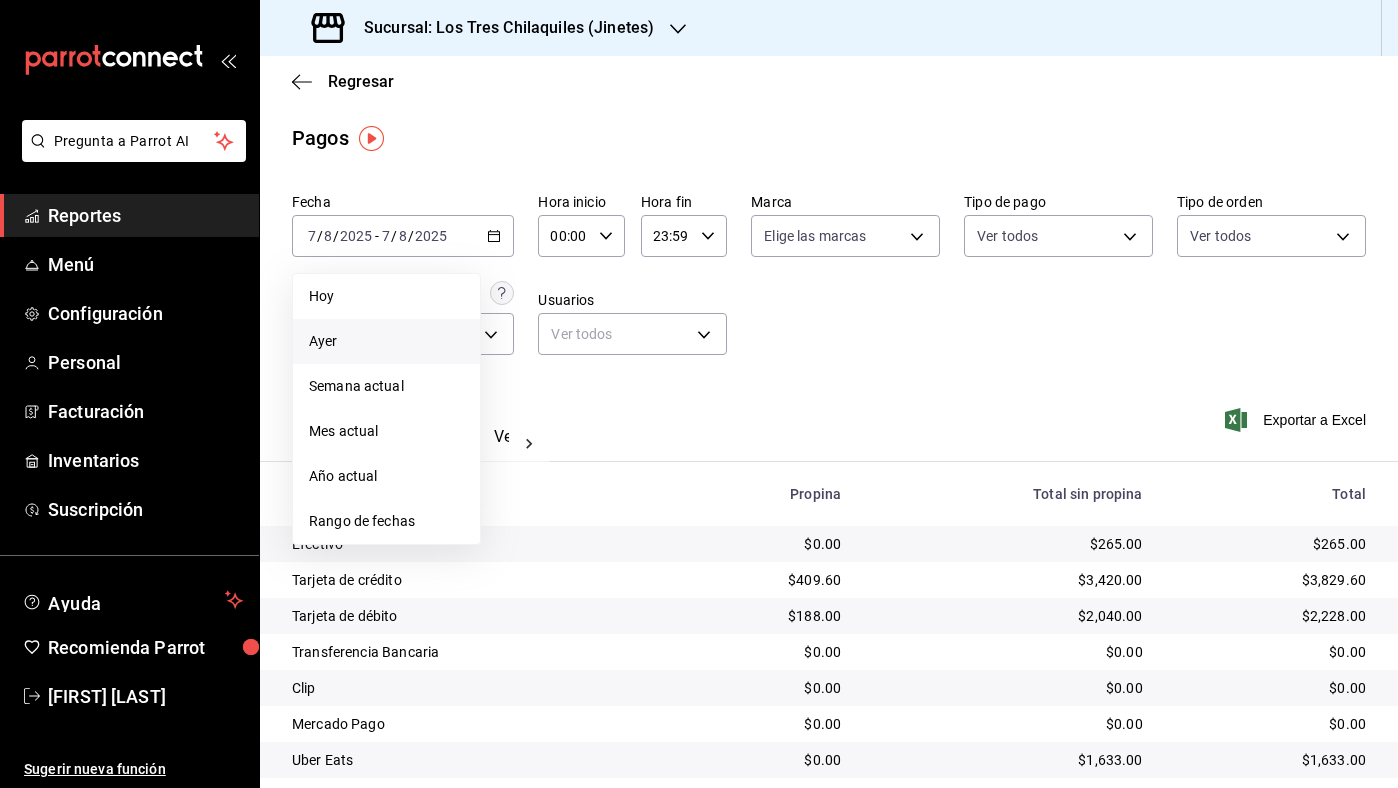 click on "Ayer" at bounding box center (386, 341) 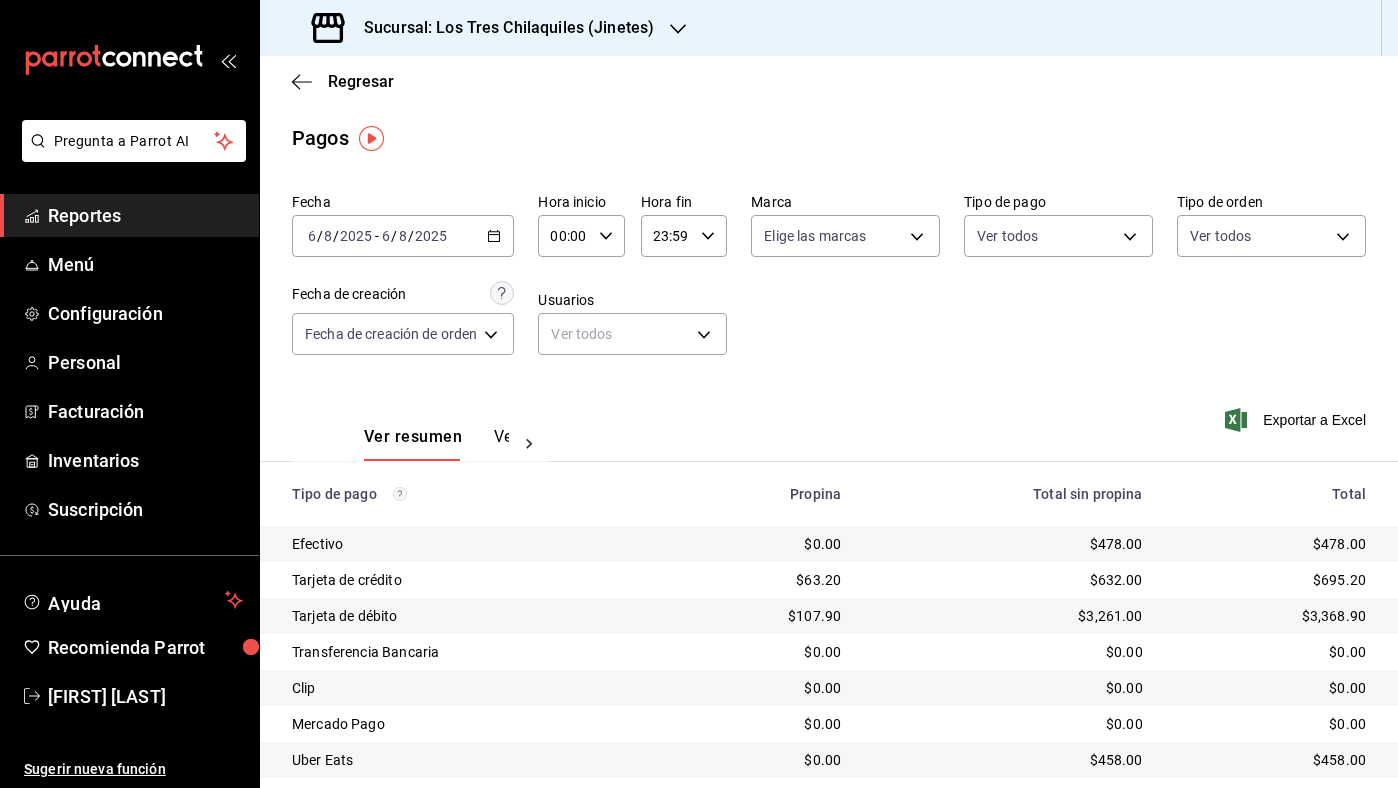 click on "Fecha [DATE] [DATE] - [DATE] [DATE] Hora inicio 00:00 Hora inicio Hora fin 23:59 Hora fin Marca Elige las marcas Tipo de pago Ver todos Tipo de orden Ver todos [UUID],[UUID],[UUID],EXTERNAL Fecha de creación   Fecha de creación de orden ORDER Usuarios Ver todos null" at bounding box center (829, 282) 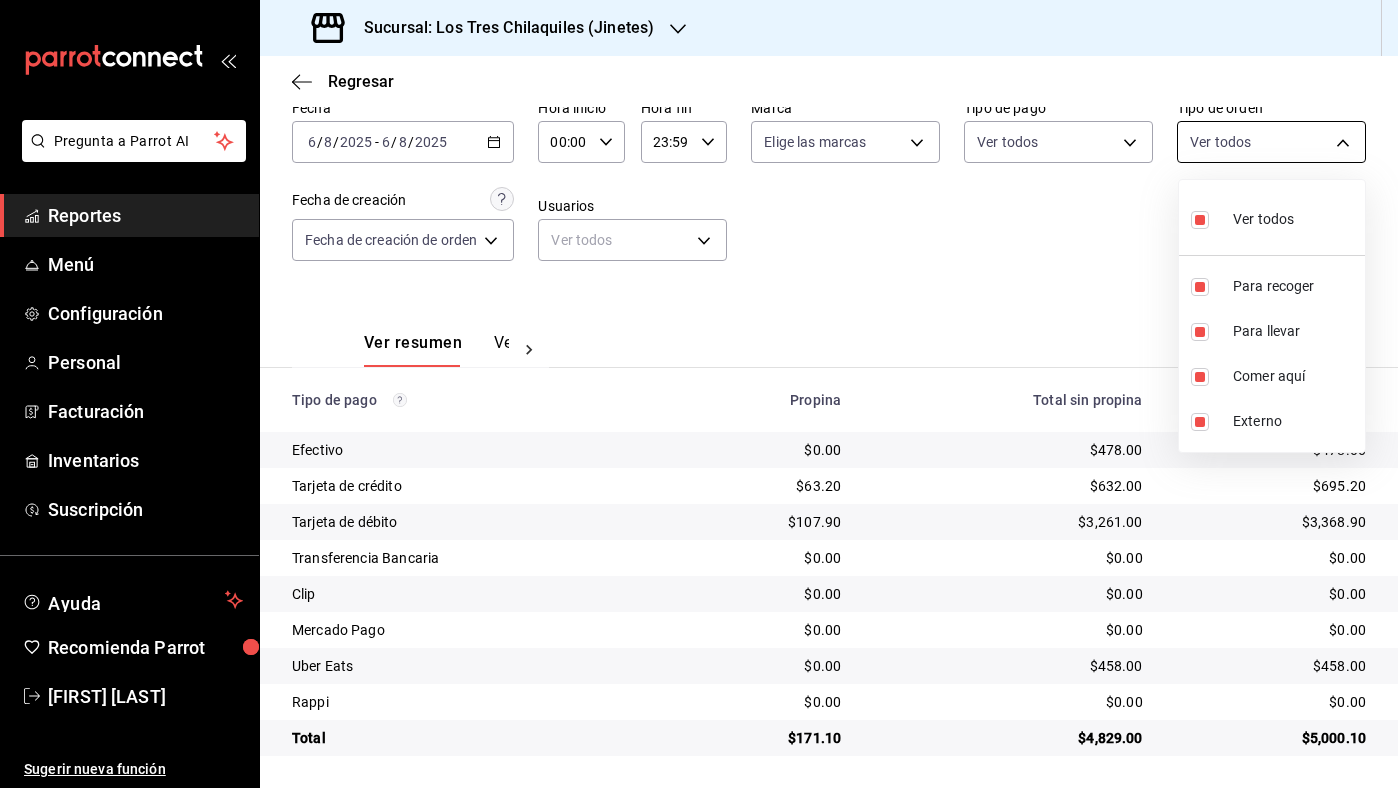 click on "Pregunta a Parrot AI Reportes   Menú   Configuración   Personal   Facturación   Inventarios   Suscripción   Ayuda Recomienda Parrot   [FIRST] [LAST]   Sugerir nueva función   Sucursal: Los Tres Chilaquiles (Jinetes) Regresar Pagos Fecha [DATE] [DATE] - [DATE] [DATE] Hora inicio 00:00 Hora inicio Hora fin 23:59 Hora fin Marca Elige las marcas Tipo de pago Ver todos Tipo de orden Ver todos [UUID],[UUID],[UUID],EXTERNAL Fecha de creación   Fecha de creación de orden ORDER Usuarios Ver todos null Ver resumen Ver pagos Exportar a Excel Tipo de pago   Propina Total sin propina Total Efectivo $0.00 $478.00 $478.00 Tarjeta de crédito $63.20 $632.00 $695.20 Tarjeta de débito $107.90 $3,261.00 $3,368.90 Transferencia Bancaria $0.00 $0.00 $0.00 Clip $0.00 $0.00 $0.00 Mercado Pago $0.00 $0.00 $0.00 Uber Eats $0.00 $458.00 $458.00 Rappi $0.00 $0.00 $0.00 Total $171.10 $4,829.00 $5,000.10 Ir a video" at bounding box center [699, 394] 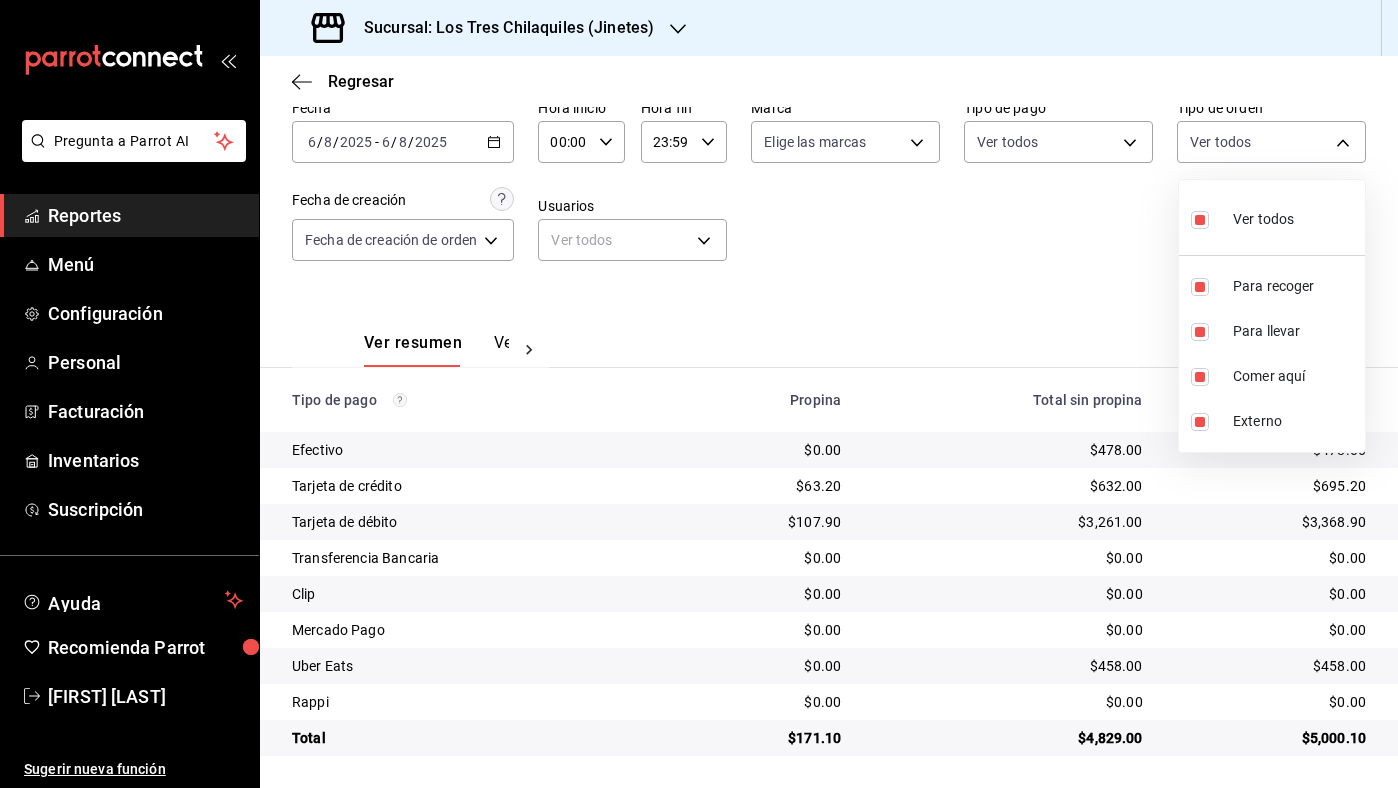 click on "Ver todos" at bounding box center (1263, 219) 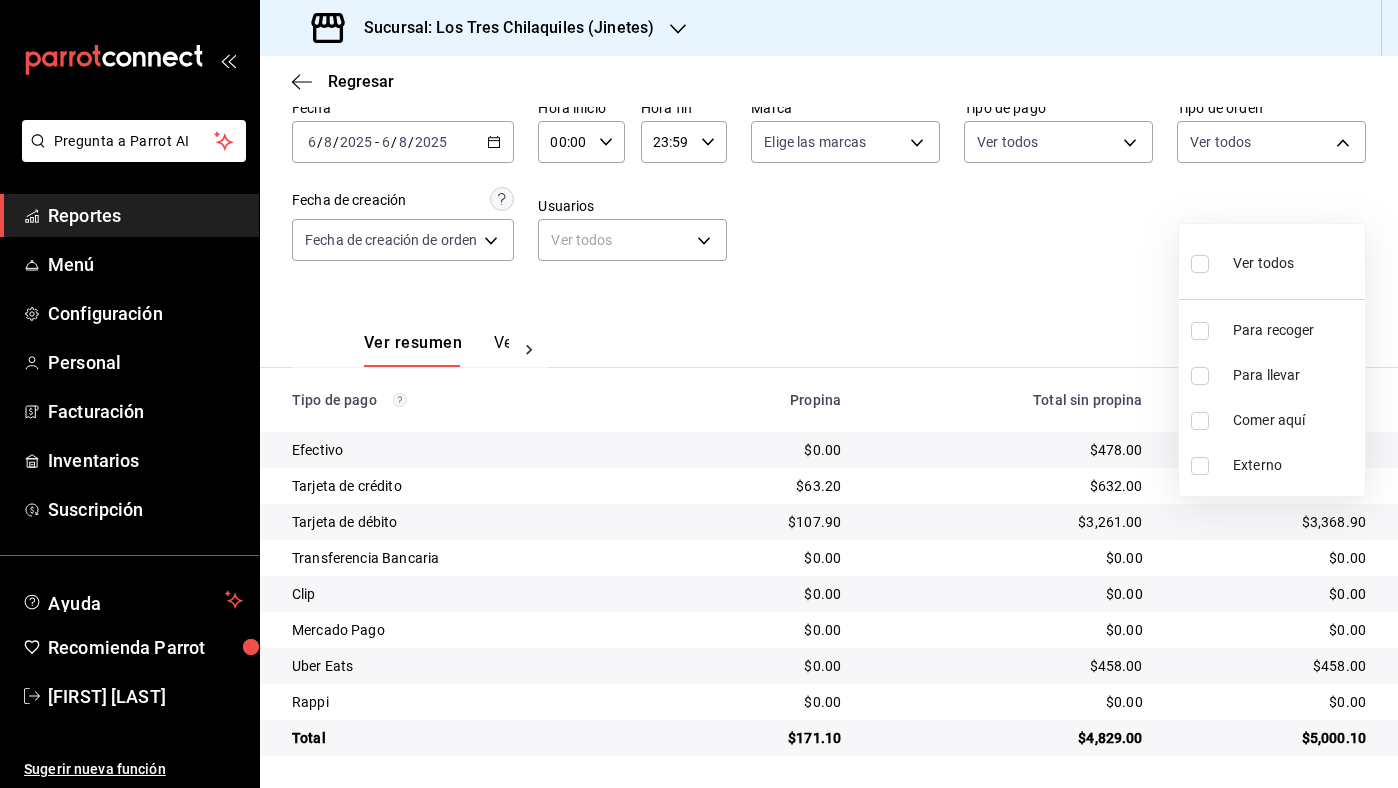 click on "Comer aquí" at bounding box center [1295, 420] 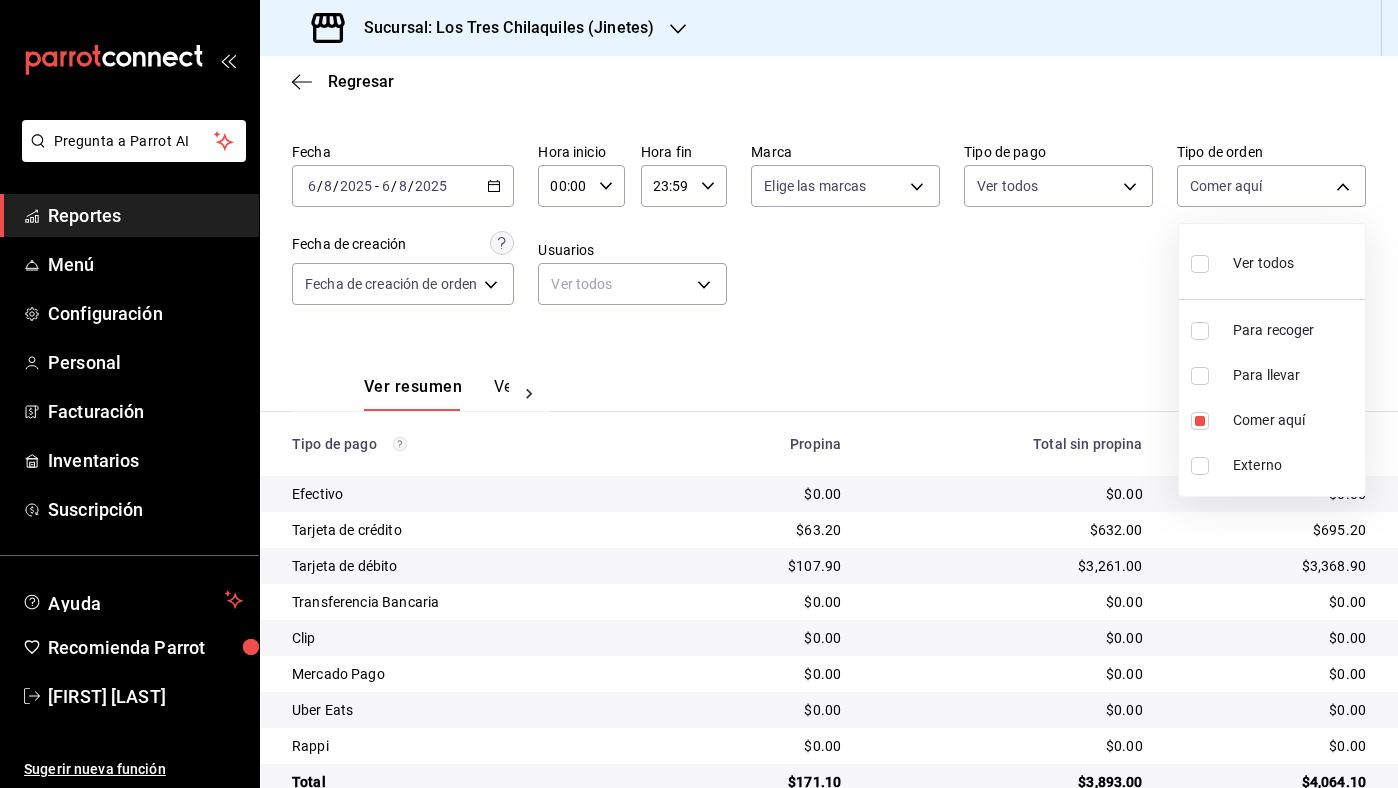 scroll, scrollTop: 94, scrollLeft: 0, axis: vertical 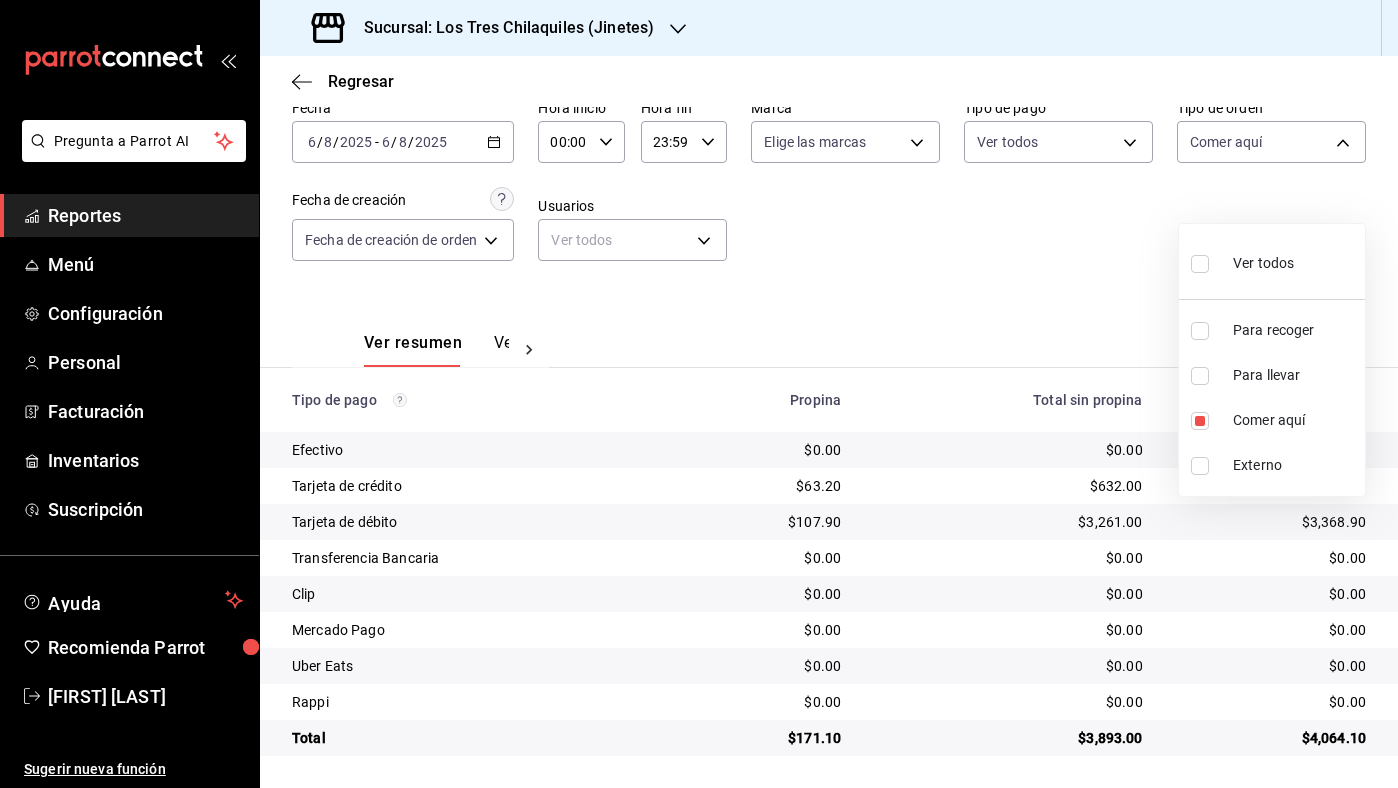 click at bounding box center (699, 394) 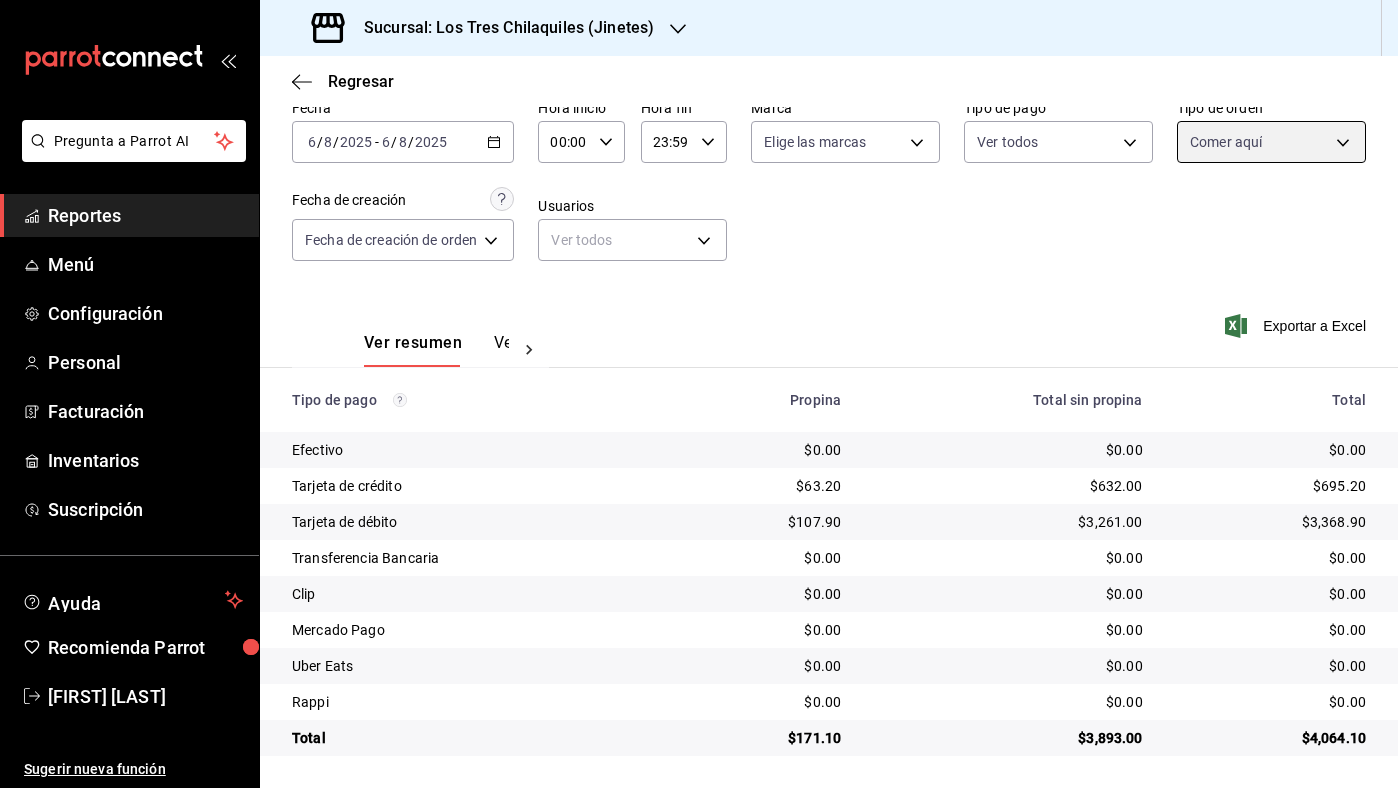 scroll, scrollTop: 0, scrollLeft: 0, axis: both 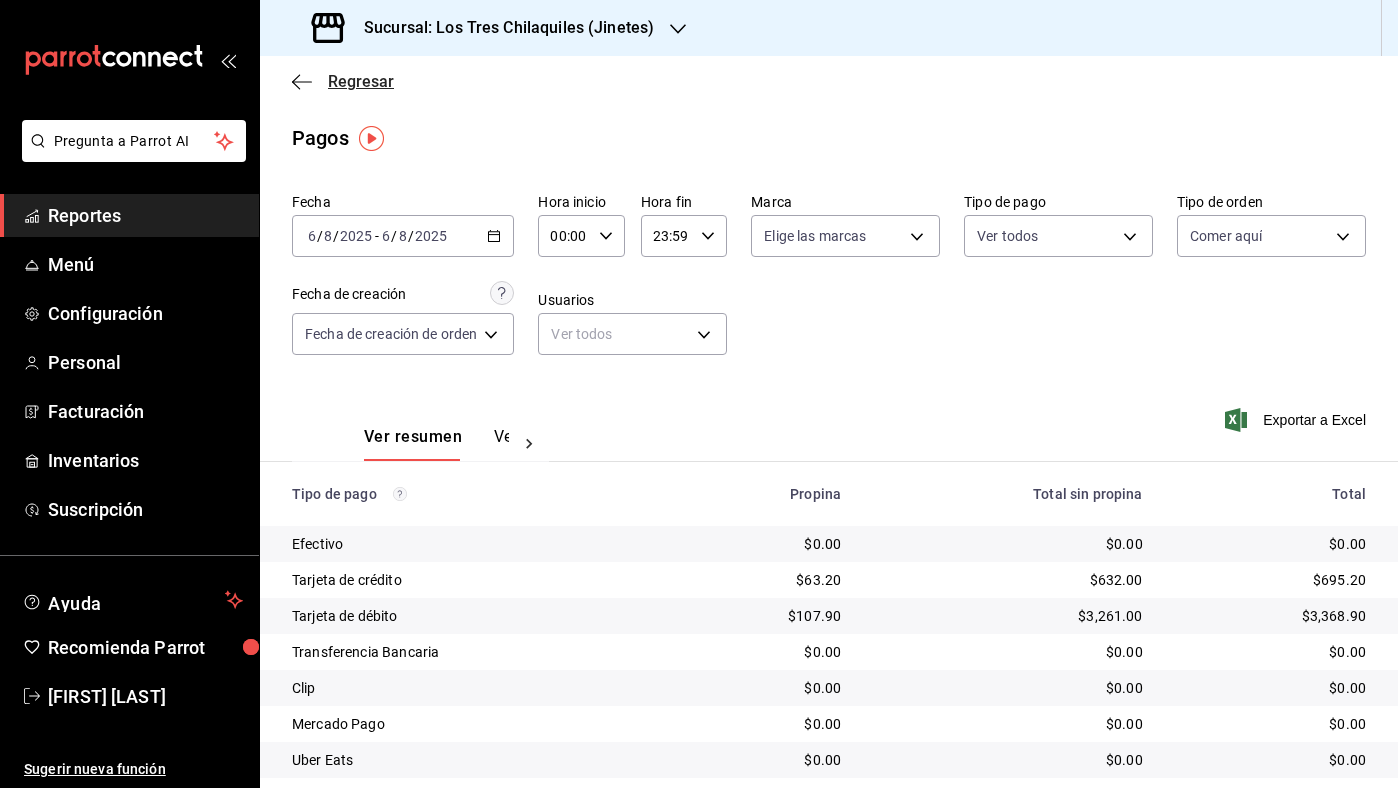 click on "Regresar" at bounding box center [361, 81] 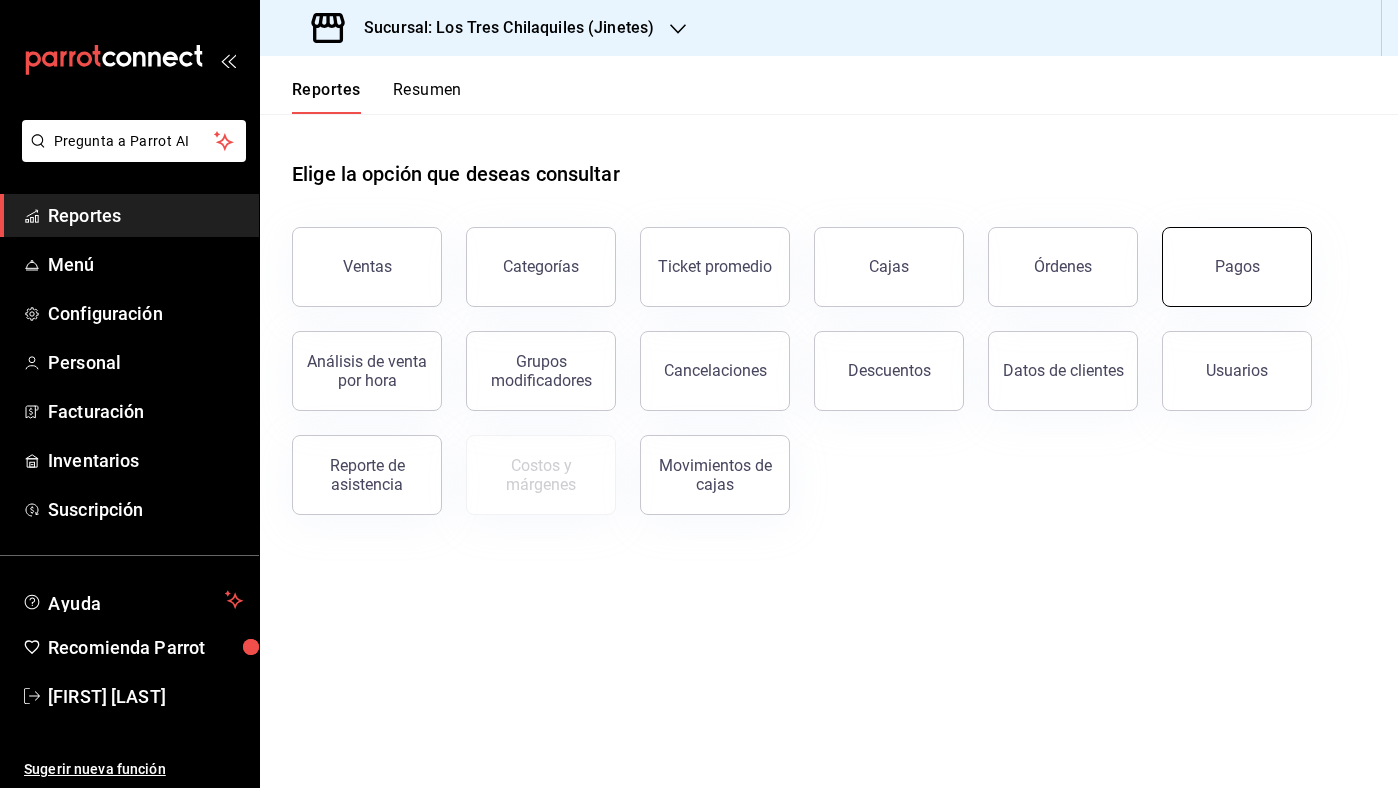 click on "Pagos" at bounding box center (1237, 267) 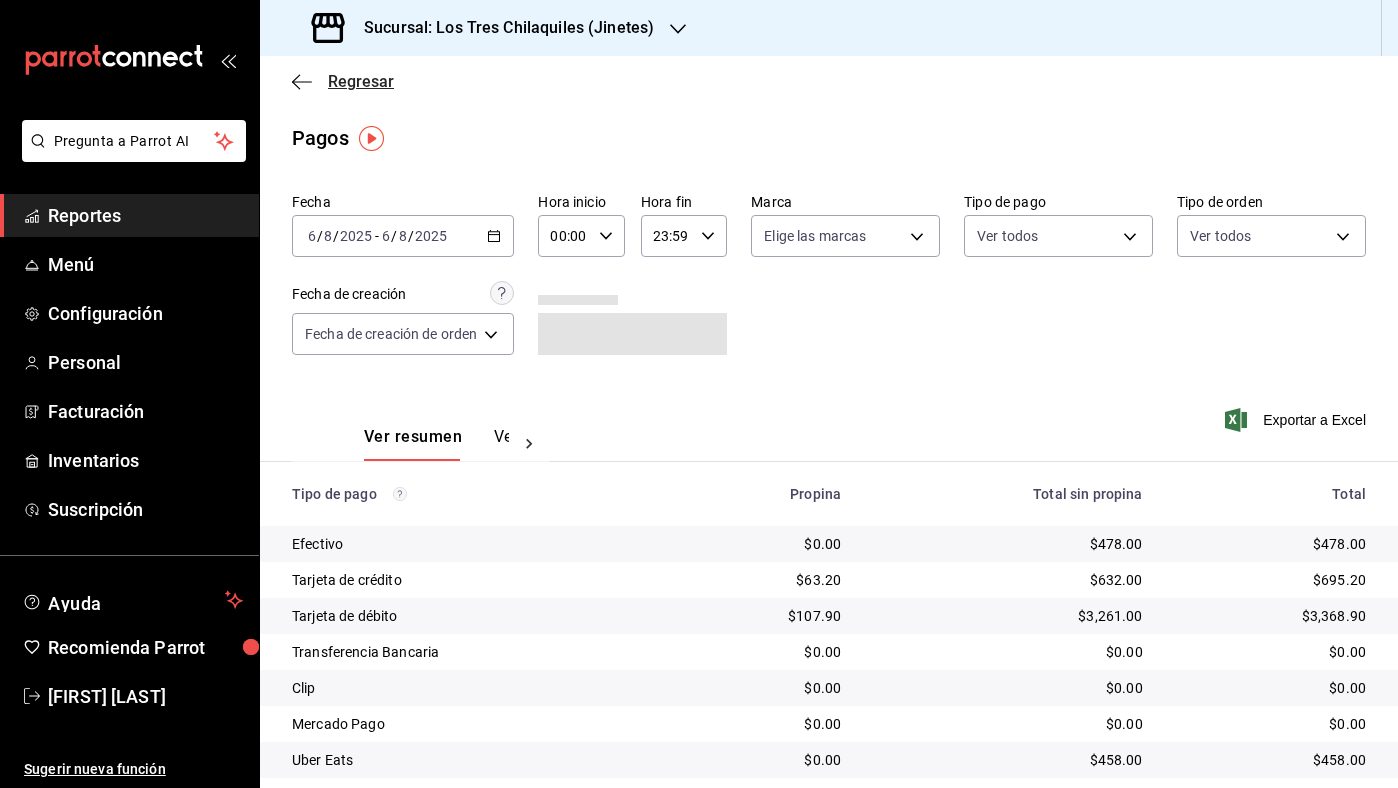 click on "Regresar" at bounding box center (361, 81) 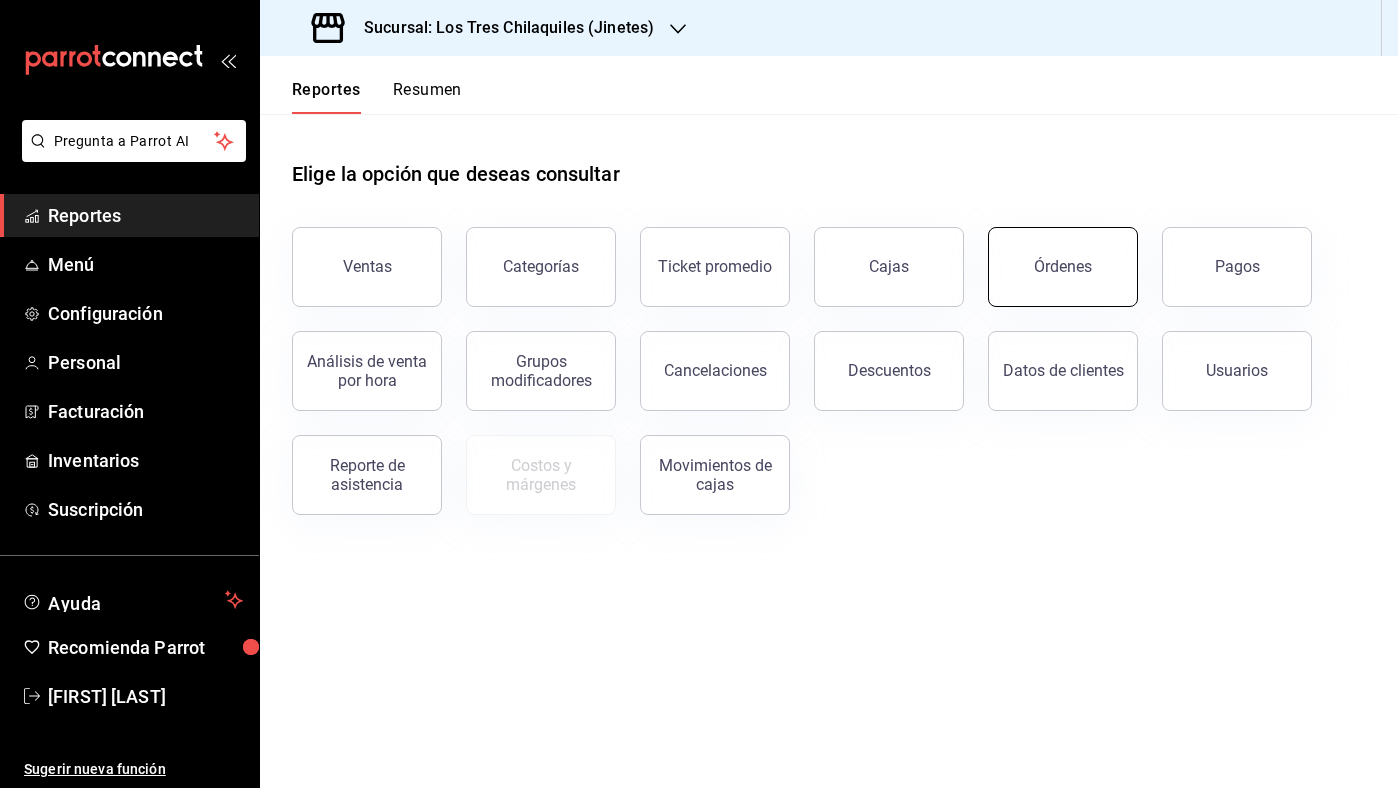 click on "Órdenes" at bounding box center [1063, 267] 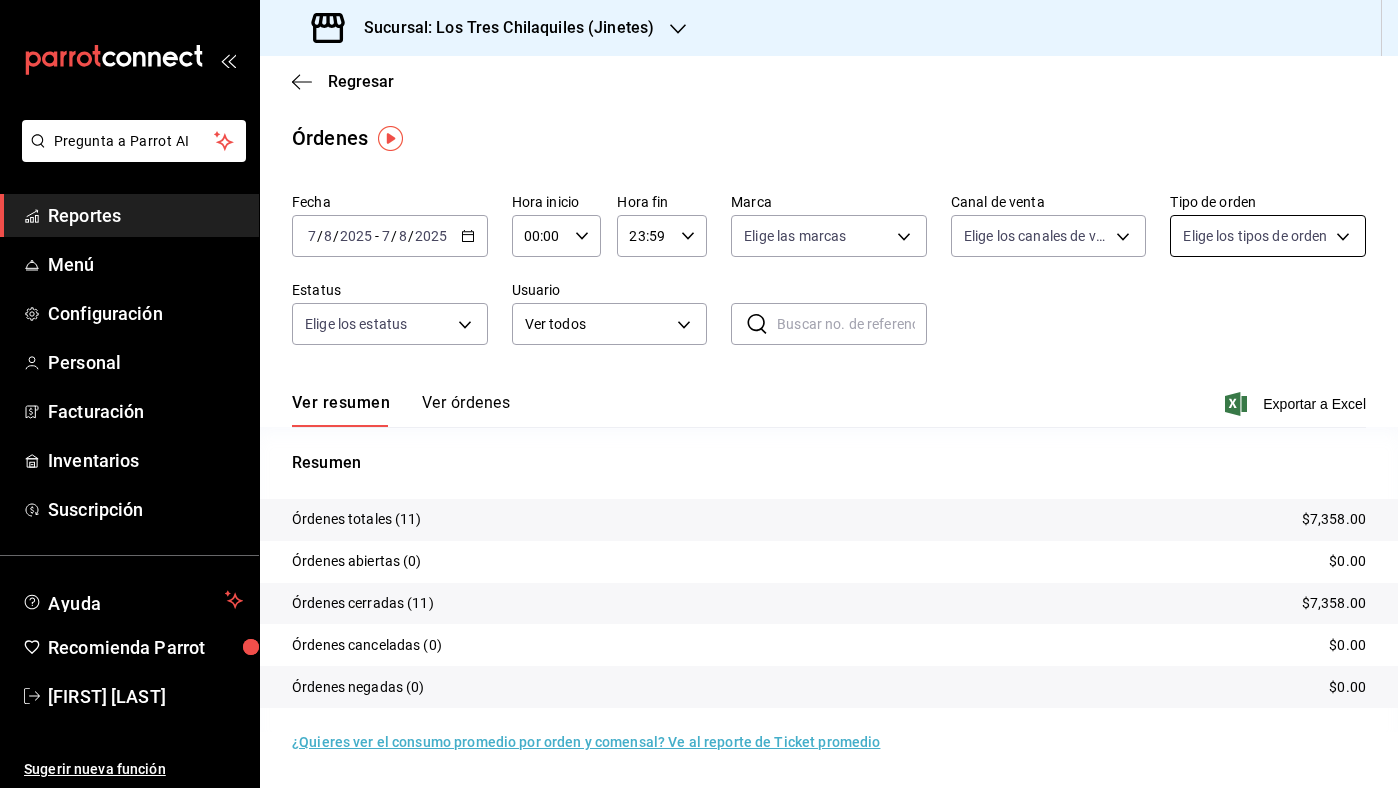 click on "Pregunta a Parrot AI Reportes   Menú   Configuración   Personal   Facturación   Inventarios   Suscripción   Ayuda Recomienda Parrot   [FIRST] [LAST]   Sugerir nueva función   Sucursal: Los Tres Chilaquiles (Jinetes) Regresar Órdenes Fecha [DATE] [DATE] - [DATE] [DATE] Hora inicio 00:00 Hora inicio Hora fin 23:59 Hora fin Marca Elige las marcas Canal de venta Elige los canales de venta Tipo de orden Elige los tipos de orden Estatus Elige los estatus Usuario Ver todos ALL ​ ​ Ver resumen Ver órdenes Exportar a Excel Resumen Órdenes totales (11) $7,358.00 Órdenes abiertas (0) $0.00 Órdenes cerradas (11) $7,358.00 Órdenes canceladas (0) $0.00 Órdenes negadas (0) $0.00 ¿Quieres ver el consumo promedio por orden y comensal? Ve al reporte de Ticket promedio GANA 1 MES GRATIS EN TU SUSCRIPCIÓN AQUÍ Ver video tutorial Ir a video Pregunta a Parrot AI Reportes   Menú   Configuración   Personal   Facturación   Inventarios   Suscripción   Ayuda Recomienda Parrot" at bounding box center (699, 394) 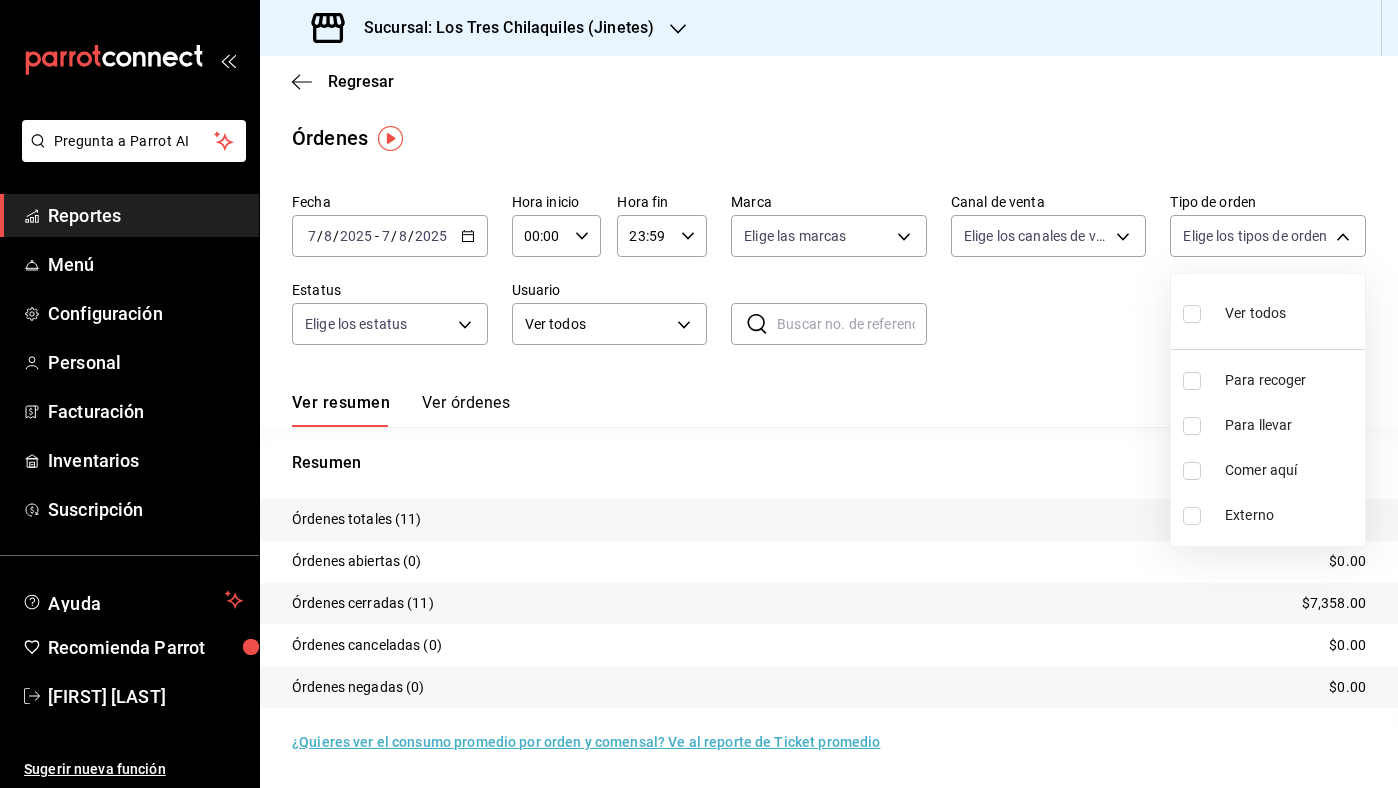 click on "Comer aquí" at bounding box center [1291, 470] 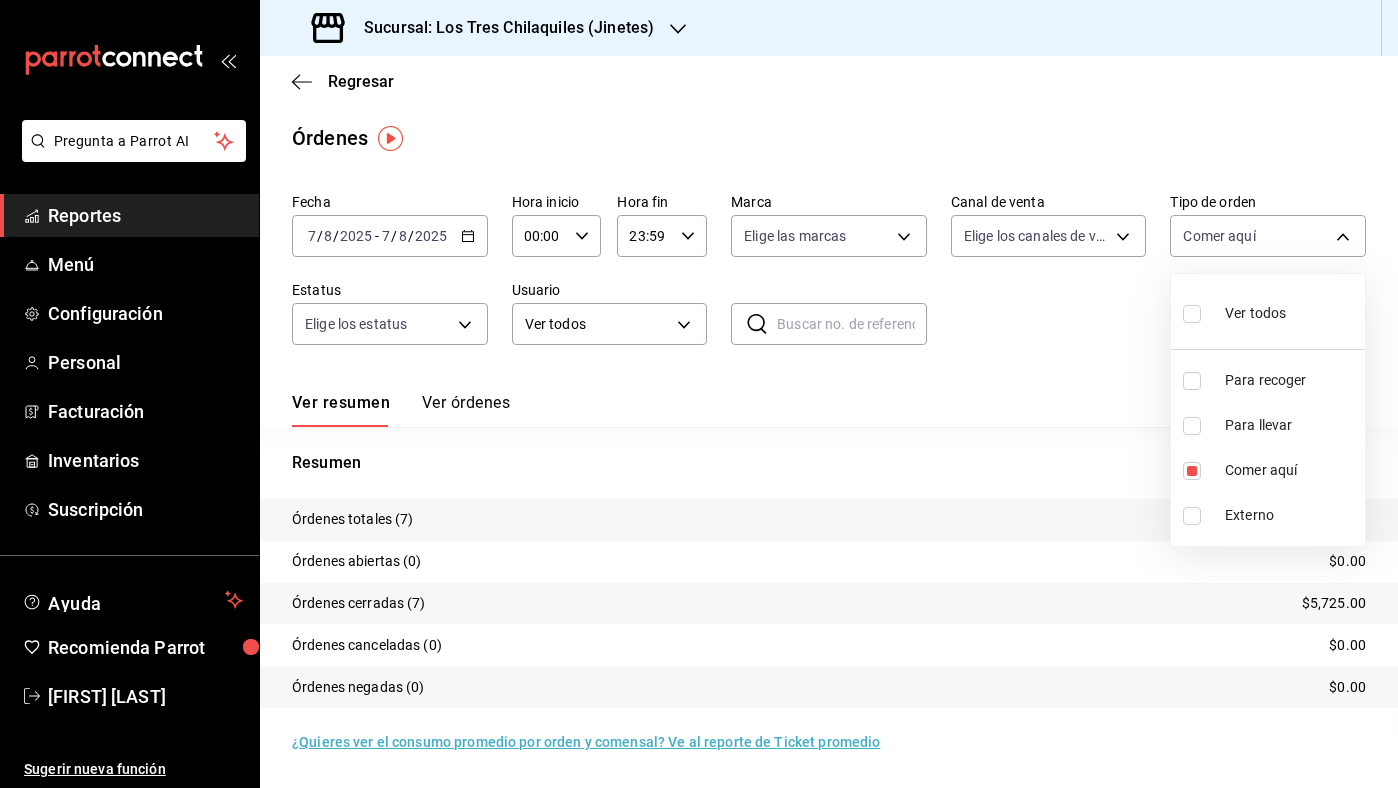 click at bounding box center [699, 394] 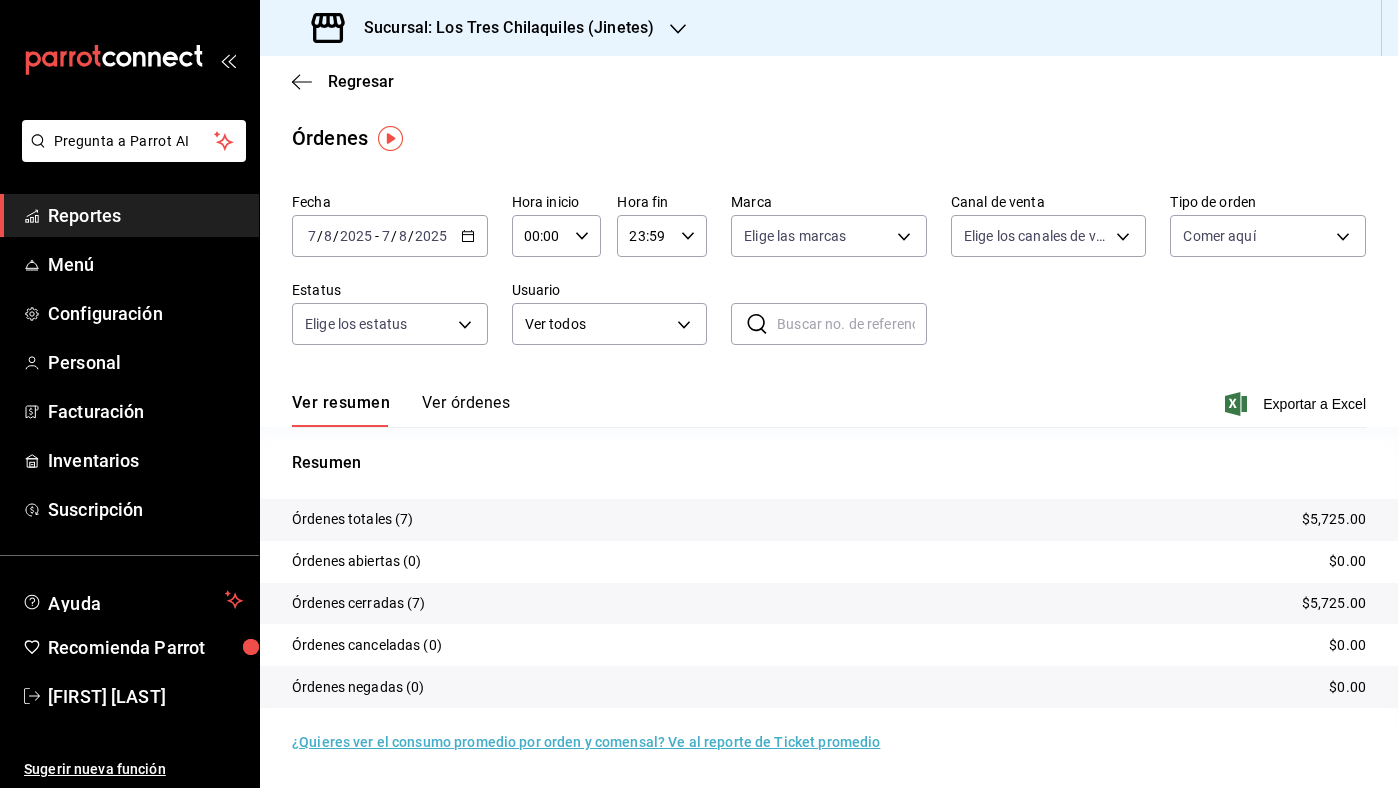 click on "Regresar" at bounding box center (829, 81) 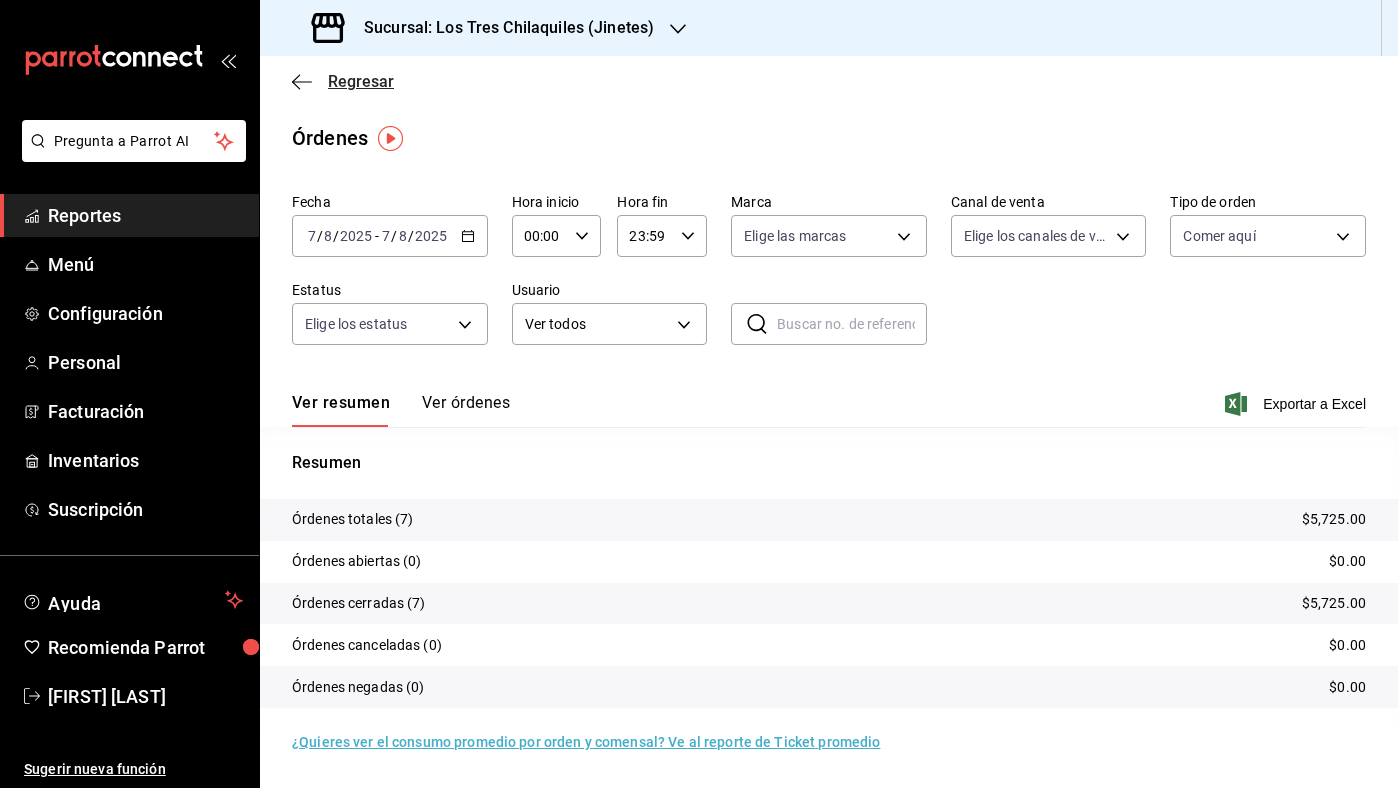 click on "Regresar" at bounding box center (361, 81) 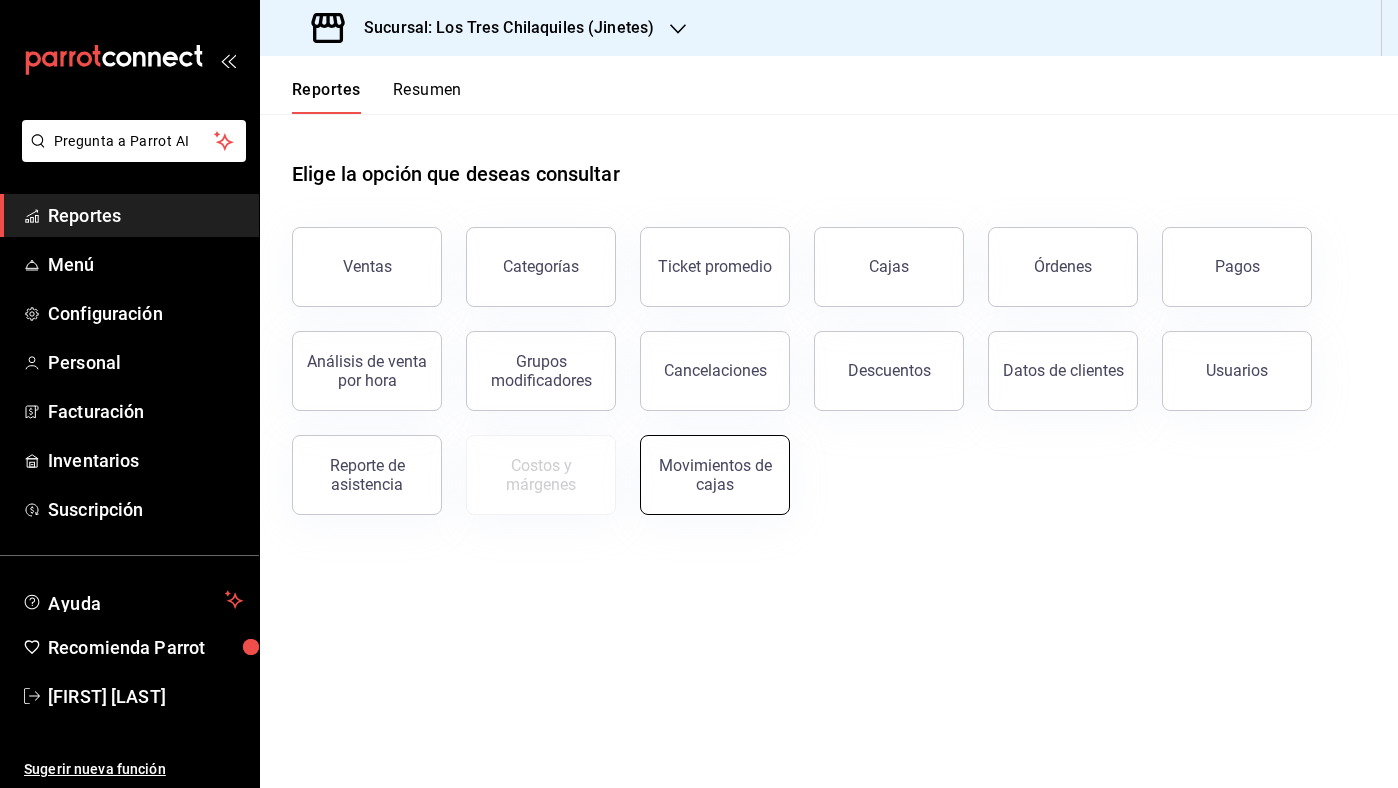 click on "Movimientos de cajas" at bounding box center (715, 475) 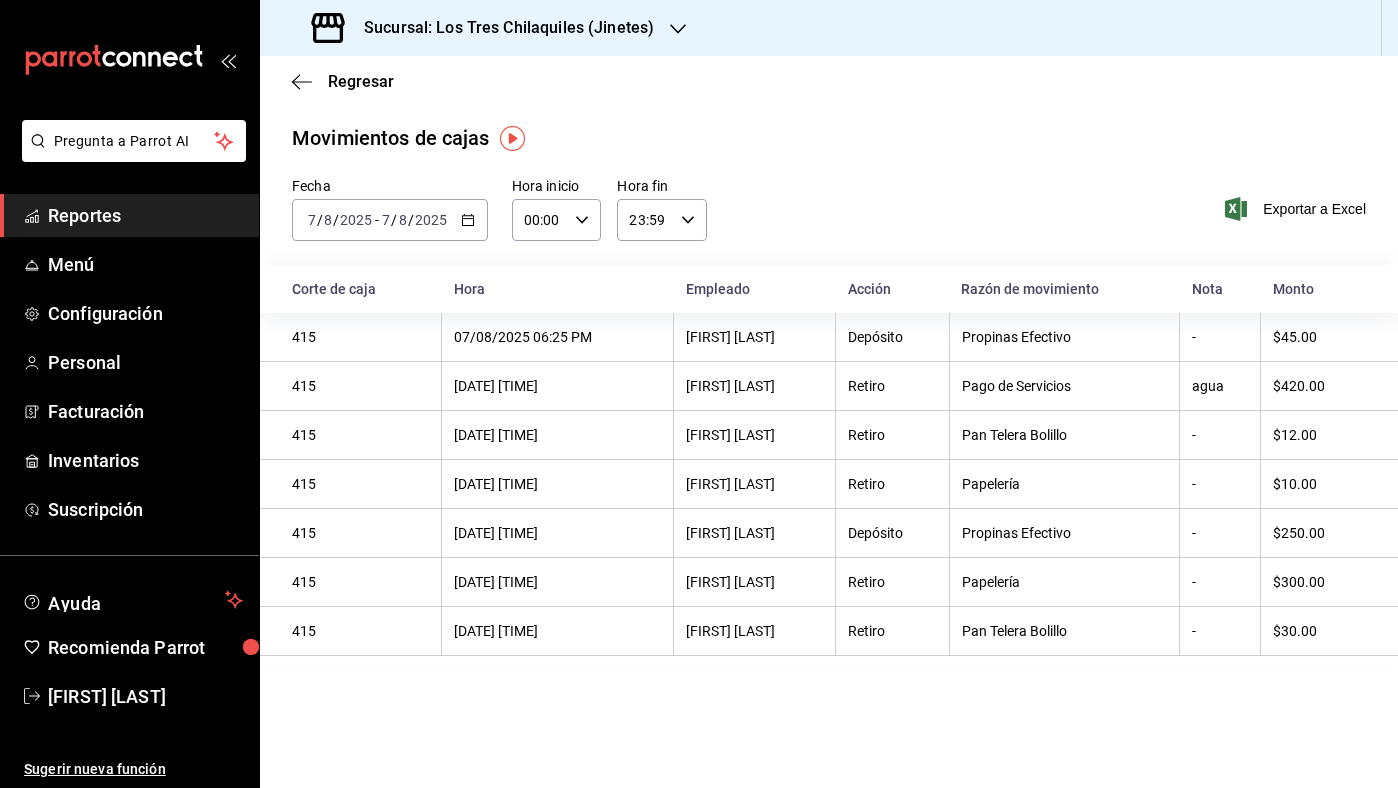 click on "2025-08-07 7 / 8 / 2025 - 2025-08-07 7 / 8 / 2025" at bounding box center (390, 220) 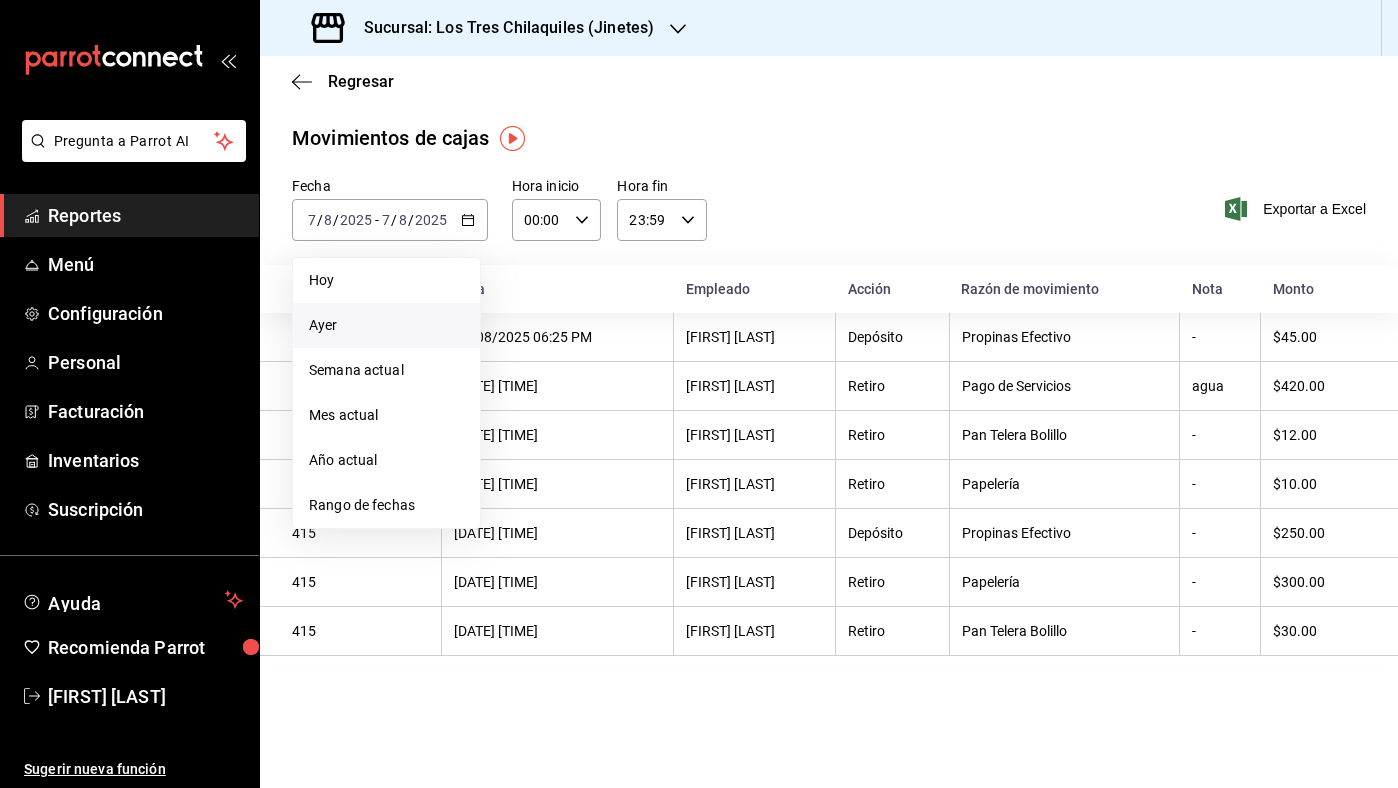 click on "Ayer" at bounding box center (386, 325) 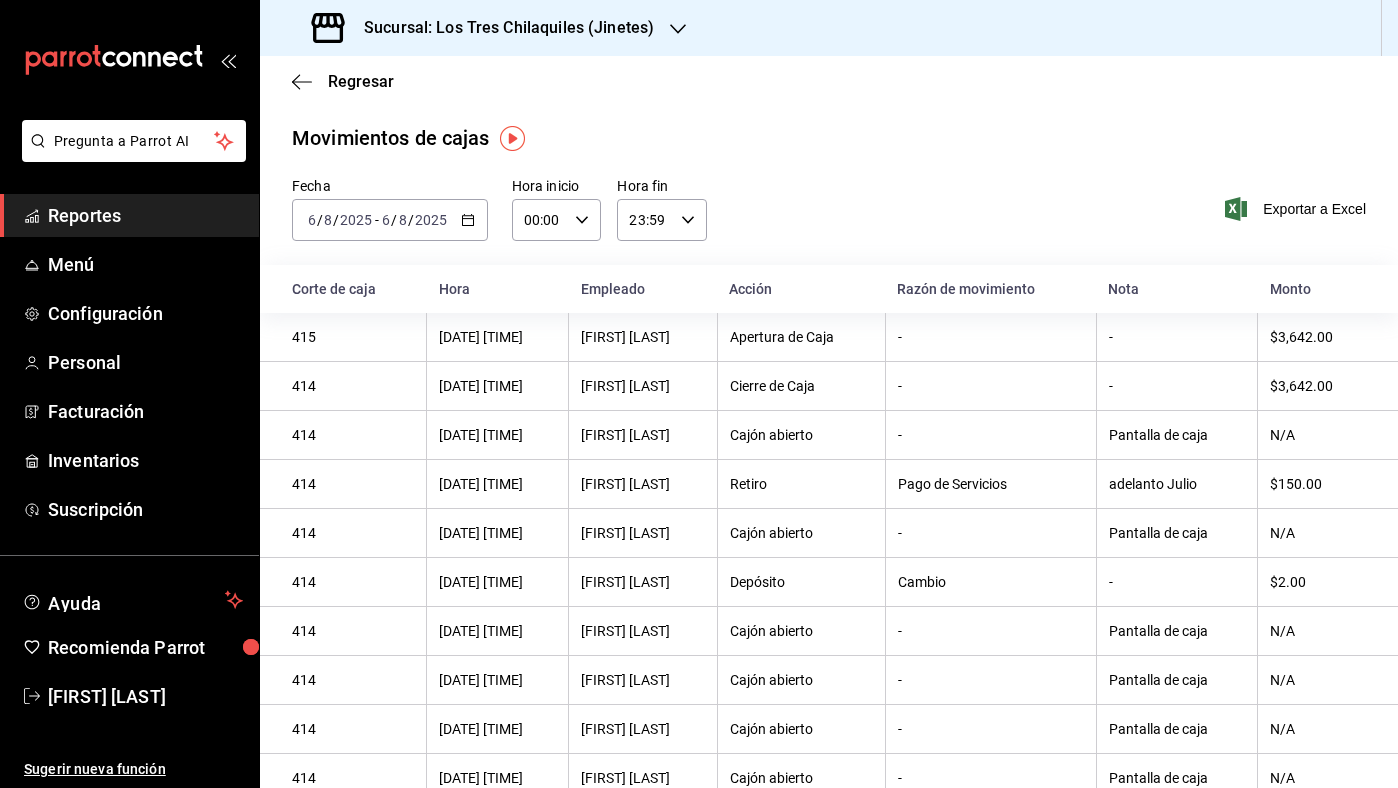 click on "Fecha [DATE] [DATE] - [DATE] [DATE] Hora inicio 00:00 Hora inicio Hora fin 23:59 Hora fin Exportar a Excel" at bounding box center [829, 221] 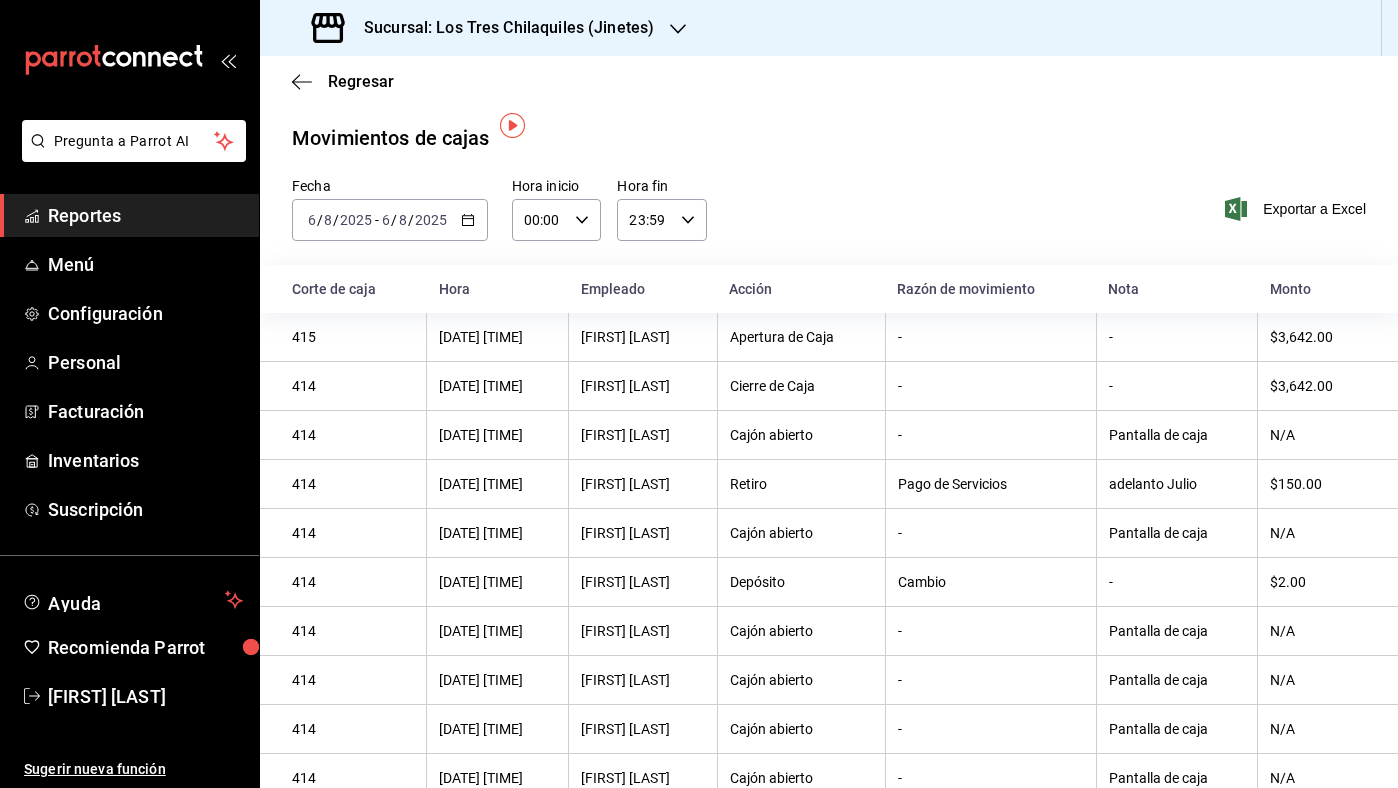 scroll, scrollTop: 78, scrollLeft: 0, axis: vertical 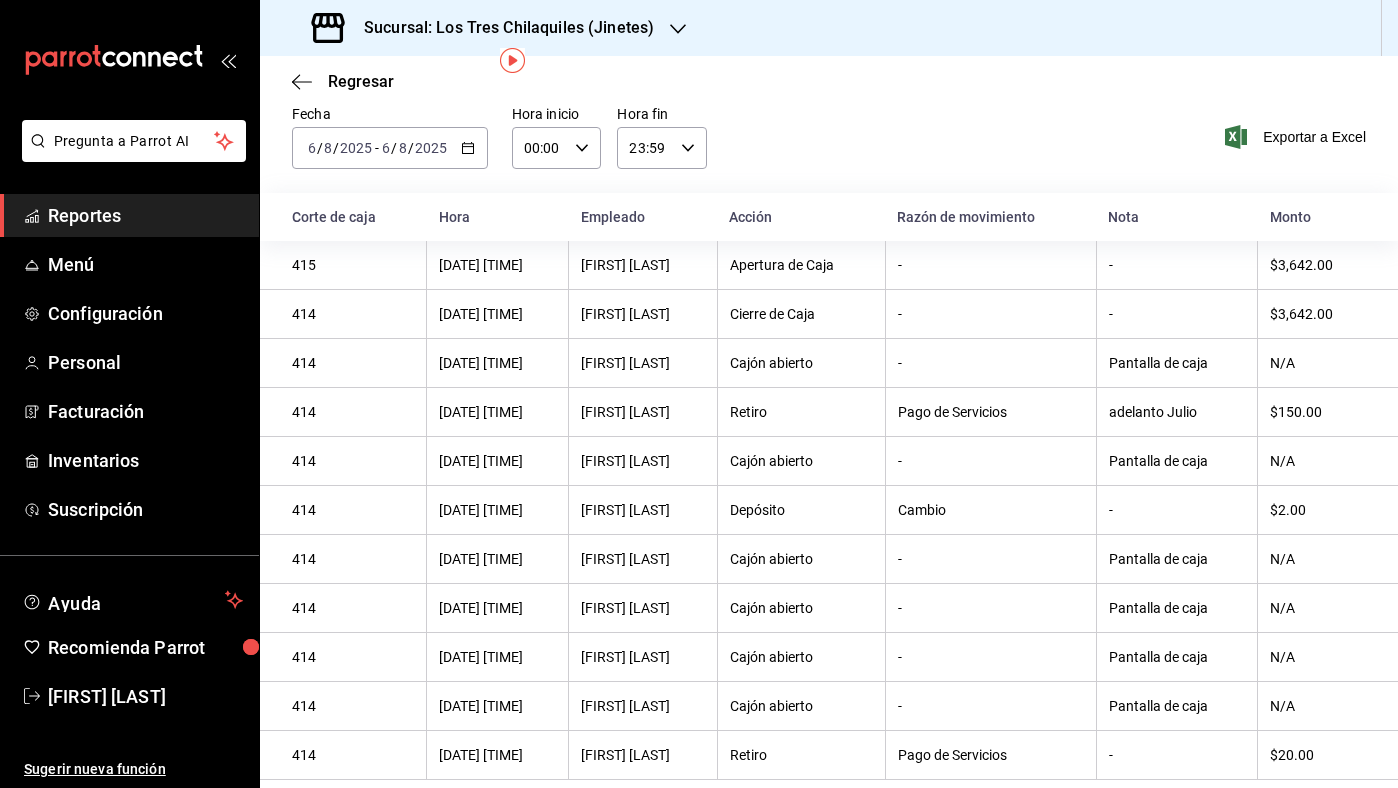 click on "2025-08-06 6 / 8 / 2025 - 2025-08-06 6 / 8 / 2025" at bounding box center (390, 148) 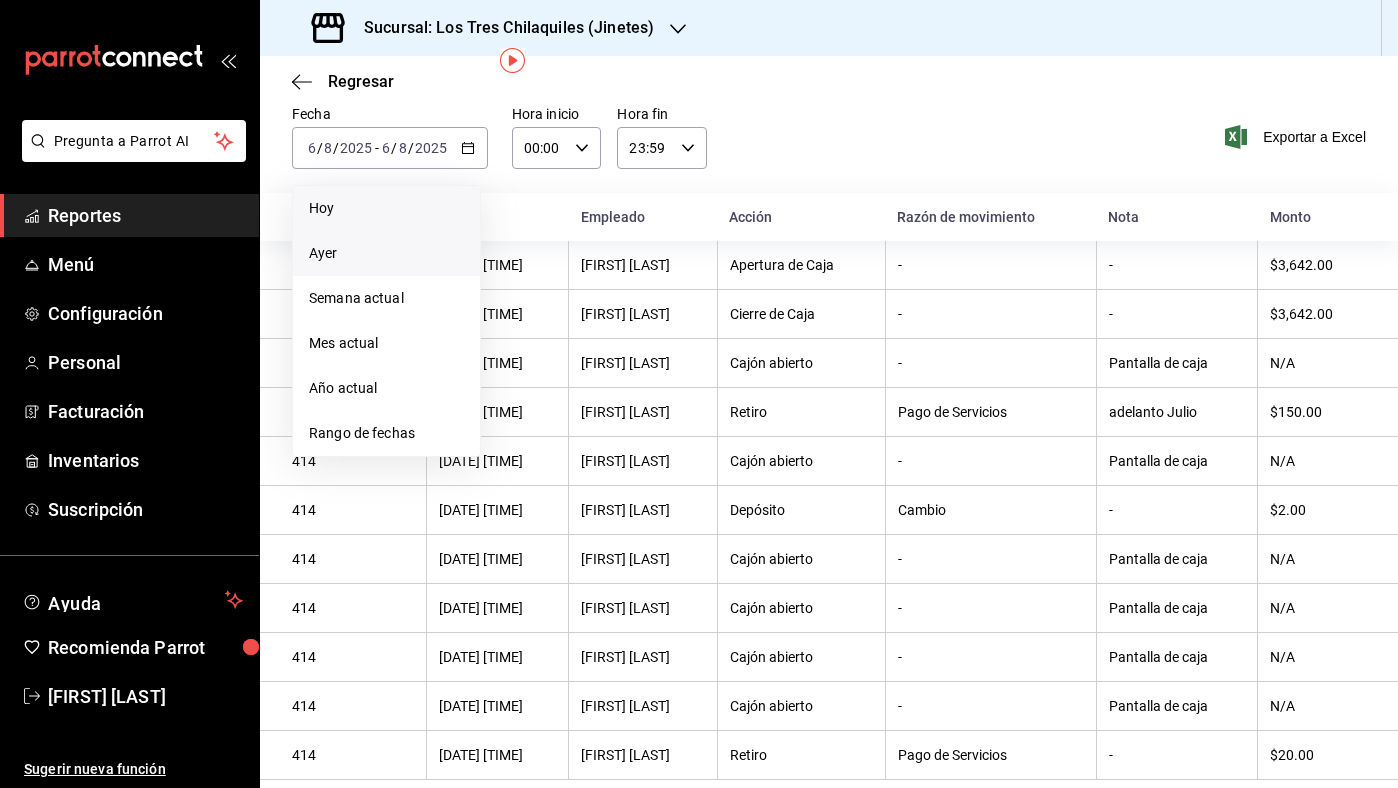 click on "Hoy" at bounding box center [386, 208] 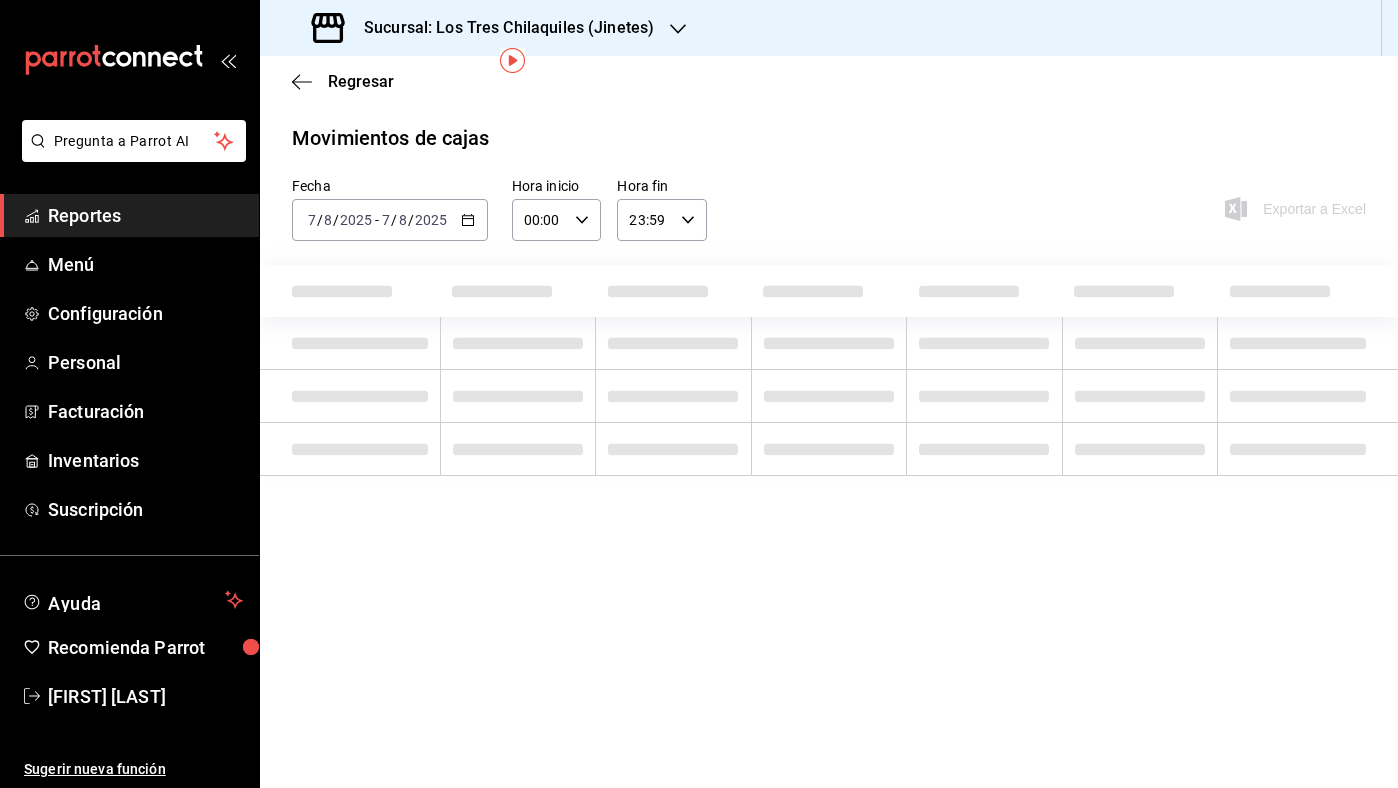 scroll, scrollTop: 0, scrollLeft: 0, axis: both 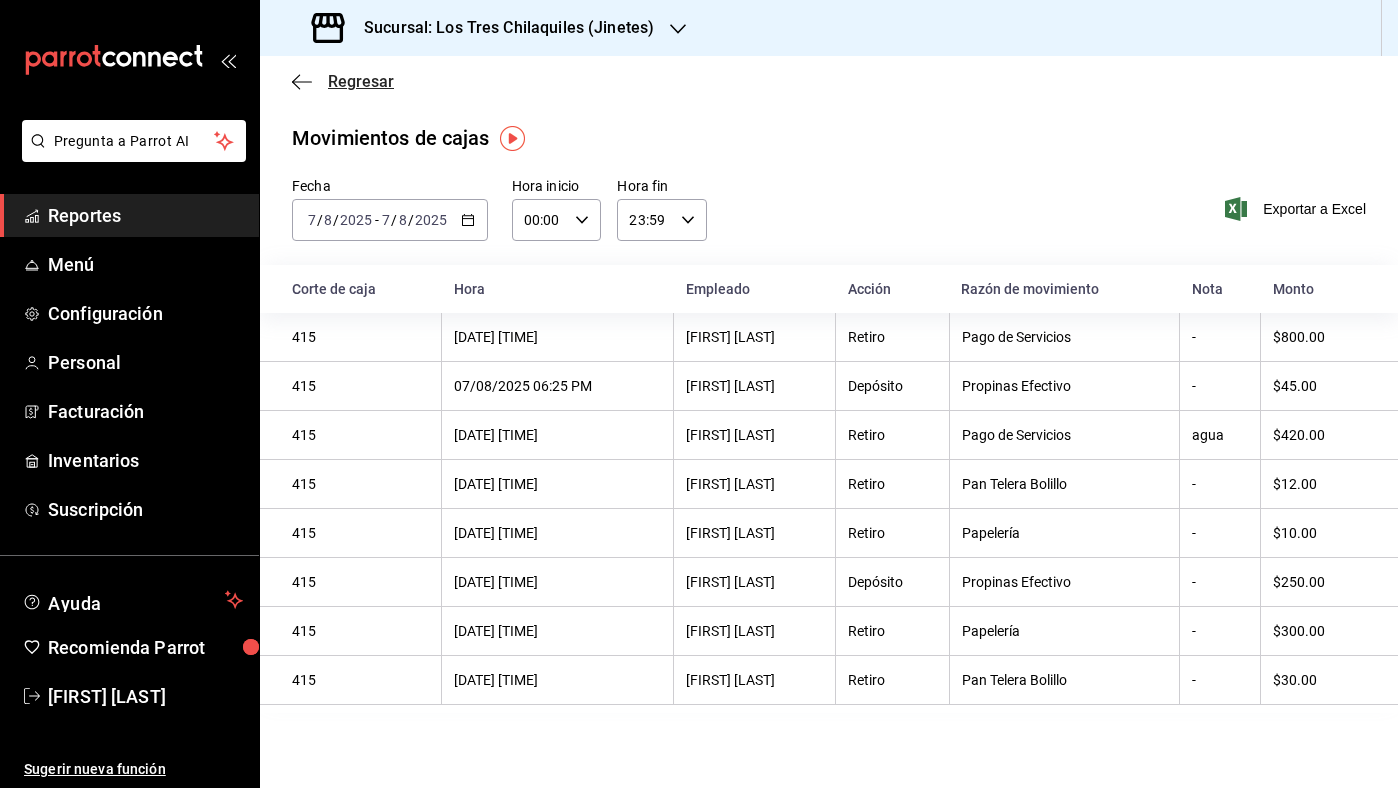 click on "Regresar" at bounding box center [361, 81] 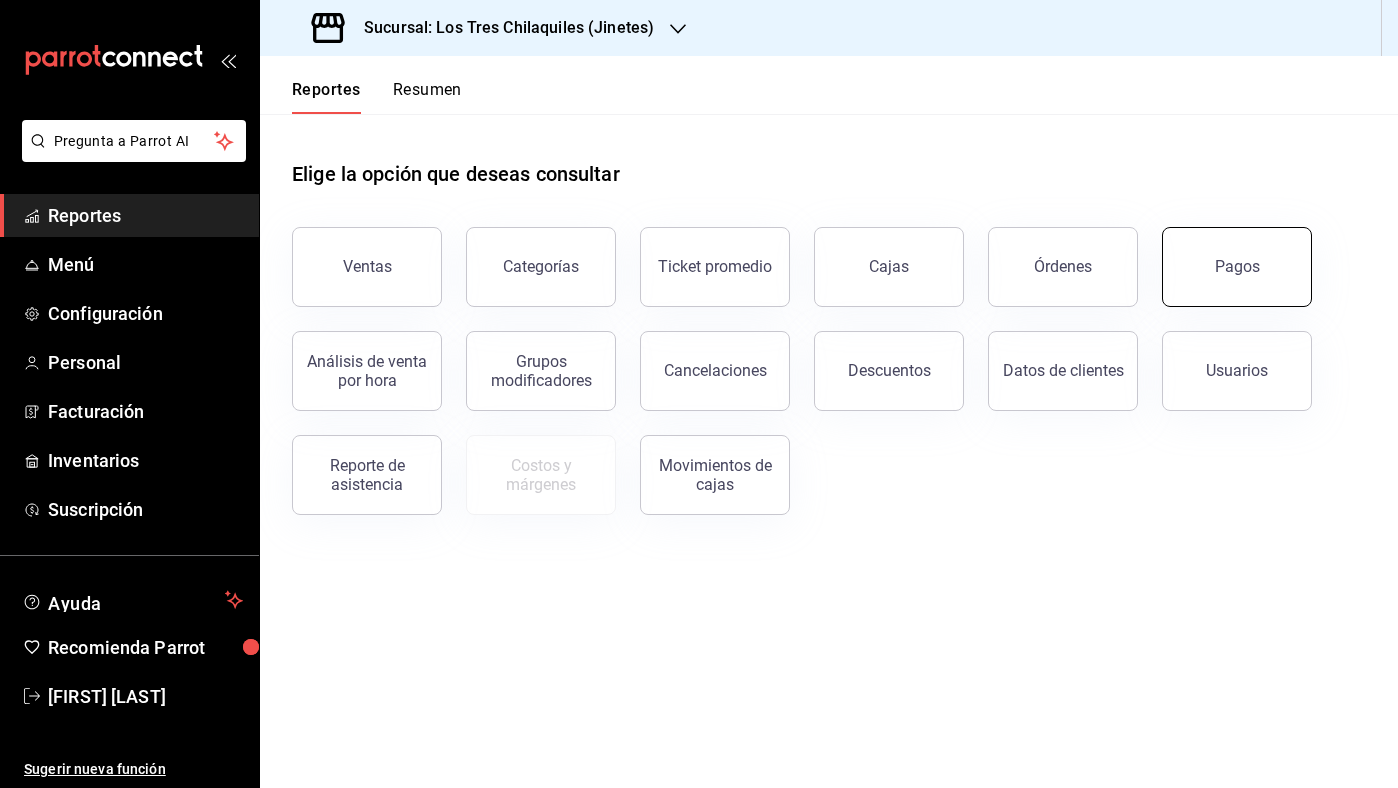 click on "Pagos" at bounding box center (1237, 266) 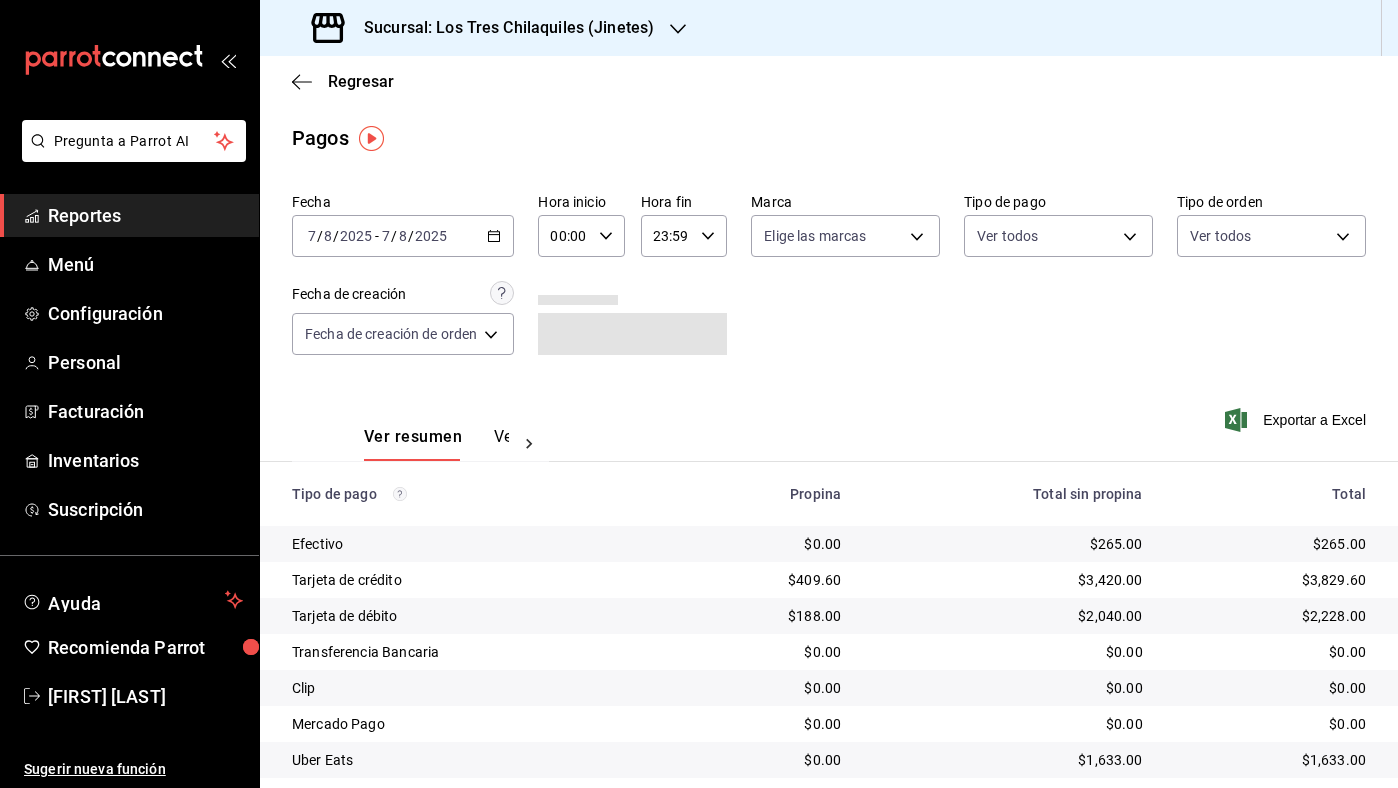 click on "2025-08-07 7 / 8 / 2025 - 2025-08-07 7 / 8 / 2025" at bounding box center [403, 236] 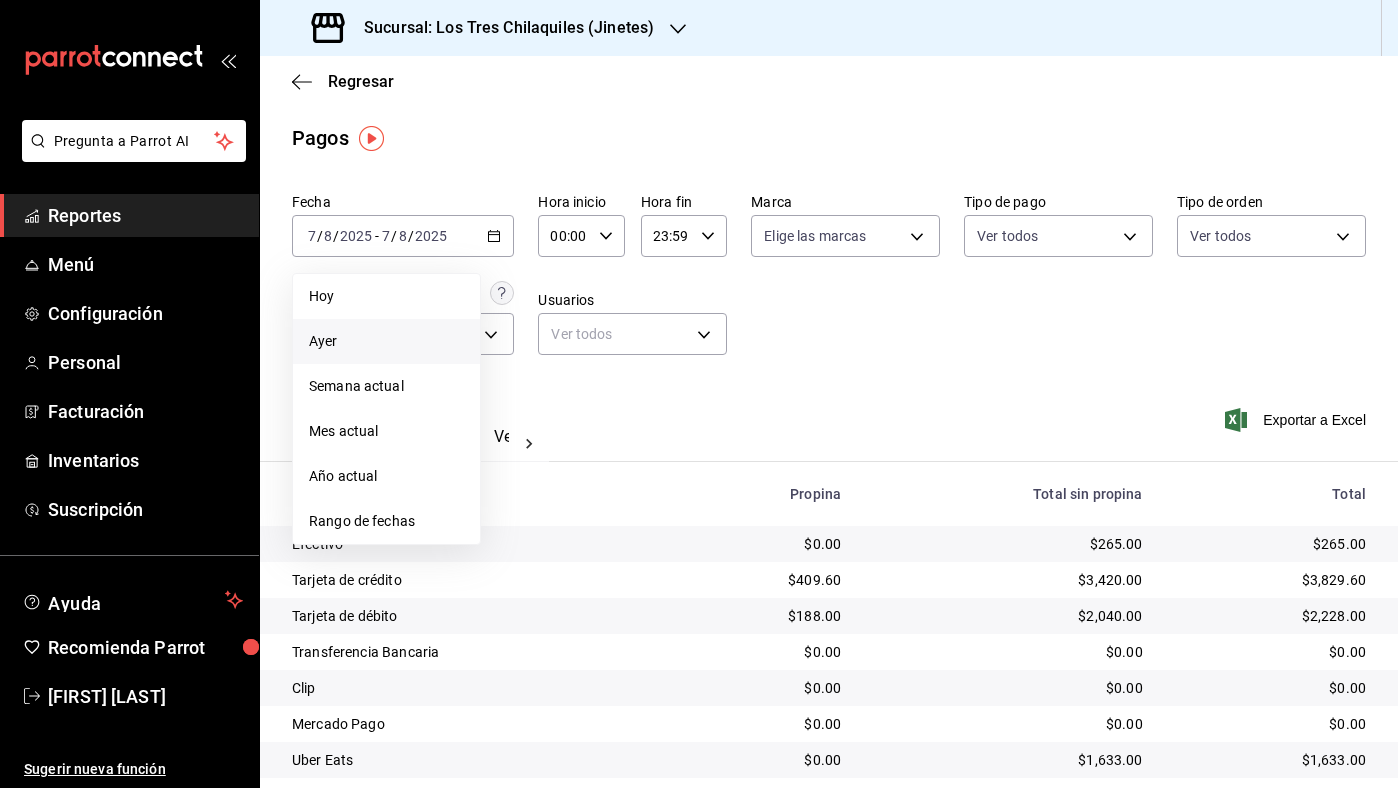 click on "Ayer" at bounding box center (386, 341) 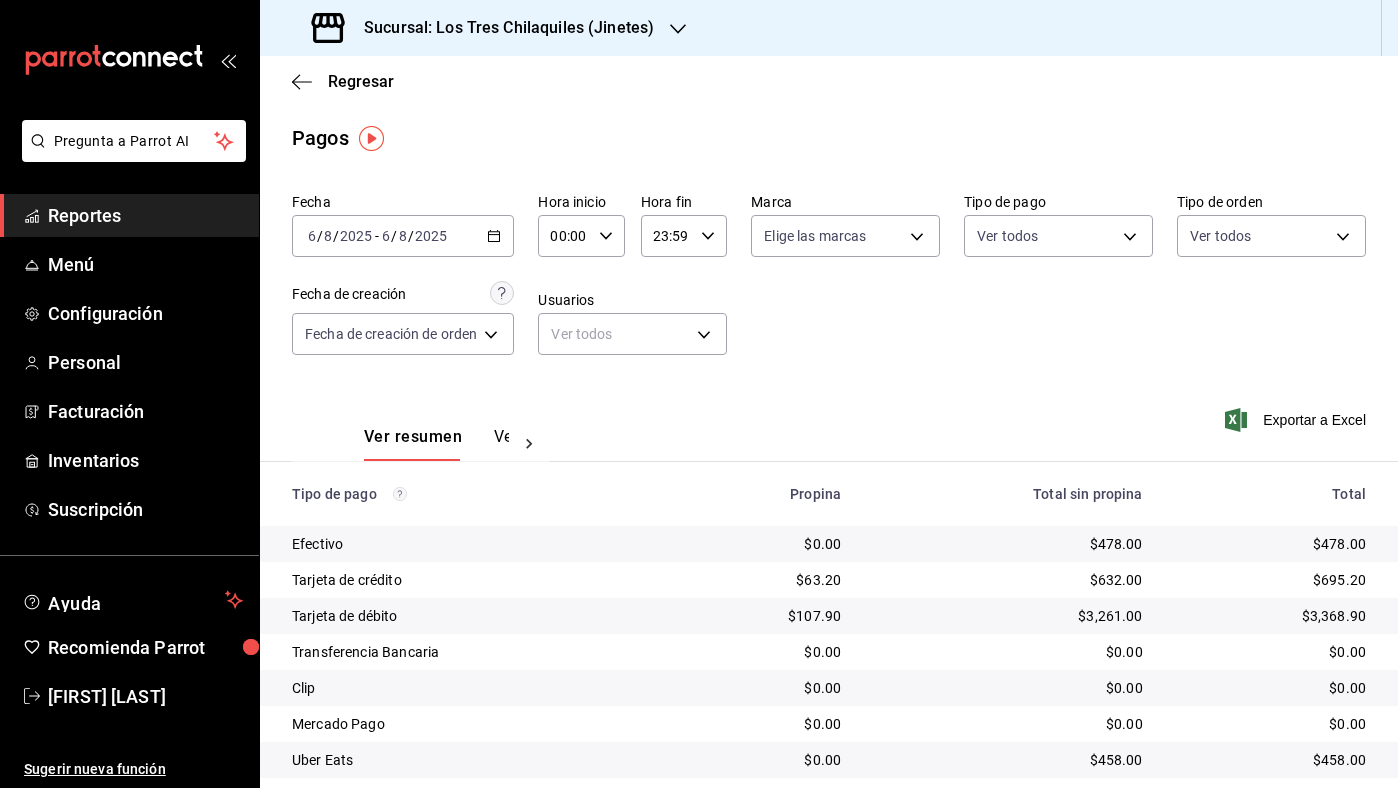 click on "Regresar" at bounding box center (829, 81) 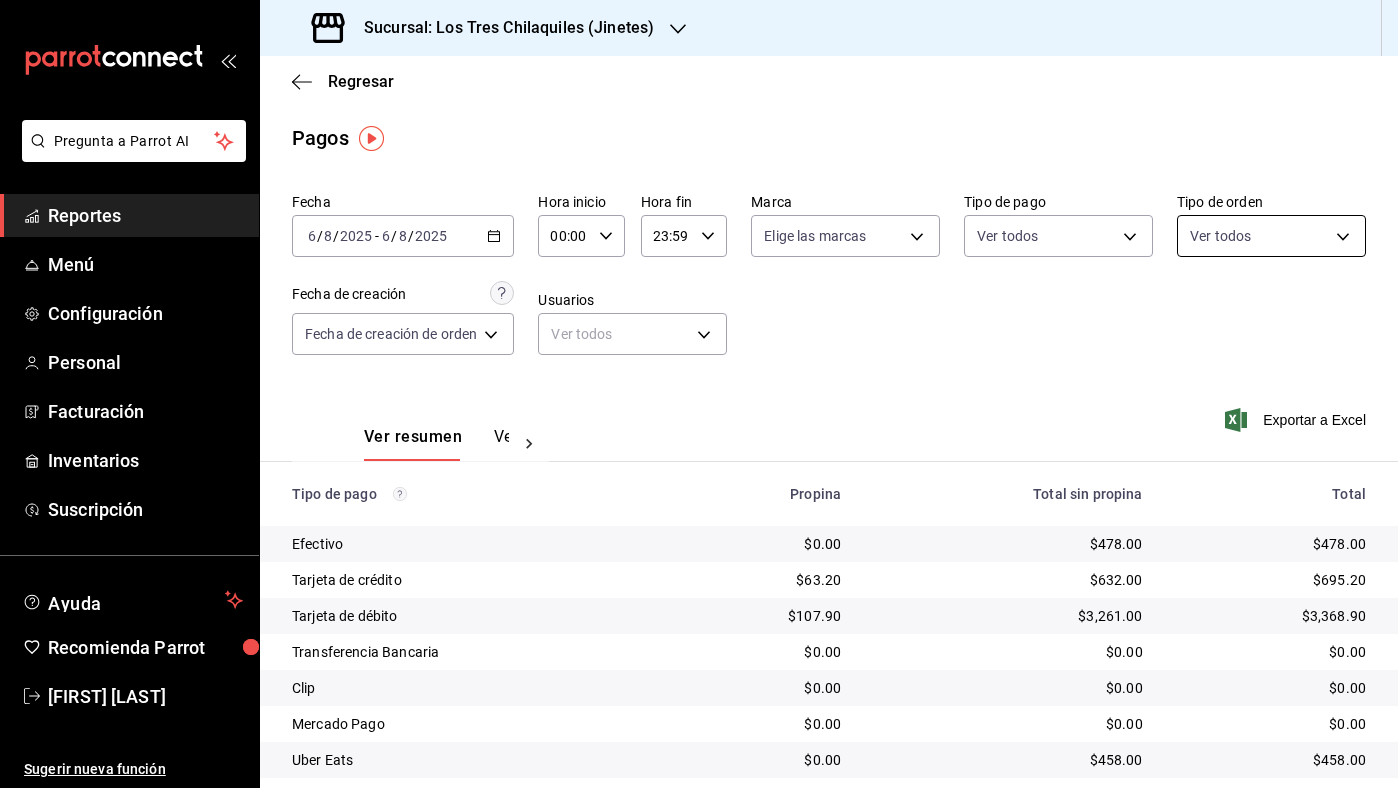 click on "Pregunta a Parrot AI Reportes   Menú   Configuración   Personal   Facturación   Inventarios   Suscripción   Ayuda Recomienda Parrot   [FIRST] [LAST]   Sugerir nueva función   Sucursal: Los Tres Chilaquiles (Jinetes) Regresar Pagos Fecha [DATE] [DATE] - [DATE] [DATE] Hora inicio 00:00 Hora inicio Hora fin 23:59 Hora fin Marca Elige las marcas Tipo de pago Ver todos Tipo de orden Ver todos Fecha de creación   Fecha de creación de orden ORDER Usuarios Ver todos null Ver resumen Ver pagos Exportar a Excel Tipo de pago   Propina Total sin propina Total Efectivo $0.00 $478.00 $478.00 Tarjeta de crédito $63.20 $632.00 $695.20 Tarjeta de débito $107.90 $3,261.00 $3,368.90 Transferencia Bancaria $0.00 $0.00 $0.00 Clip $0.00 $0.00 $0.00 Mercado Pago $0.00 $0.00 $0.00 Uber Eats $0.00 $458.00 $458.00 Rappi $0.00 $0.00 $0.00 Total $171.10 $4,829.00 $5,000.10 GANA 1 MES GRATIS EN TU SUSCRIPCIÓN AQUÍ Ver video tutorial Ir a video Pregunta a Parrot AI Reportes   Menú   Configuración" at bounding box center (699, 394) 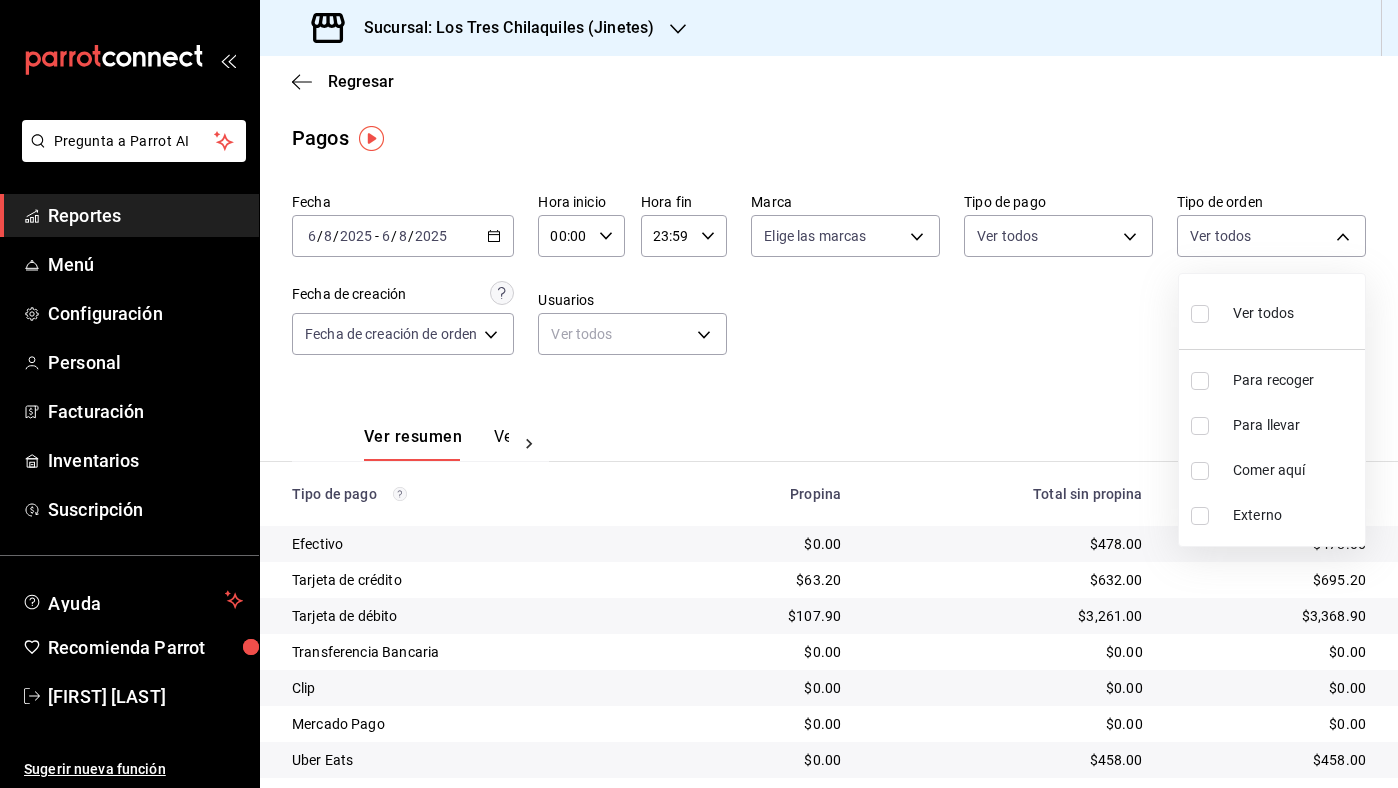 click on "Comer aquí" at bounding box center (1295, 470) 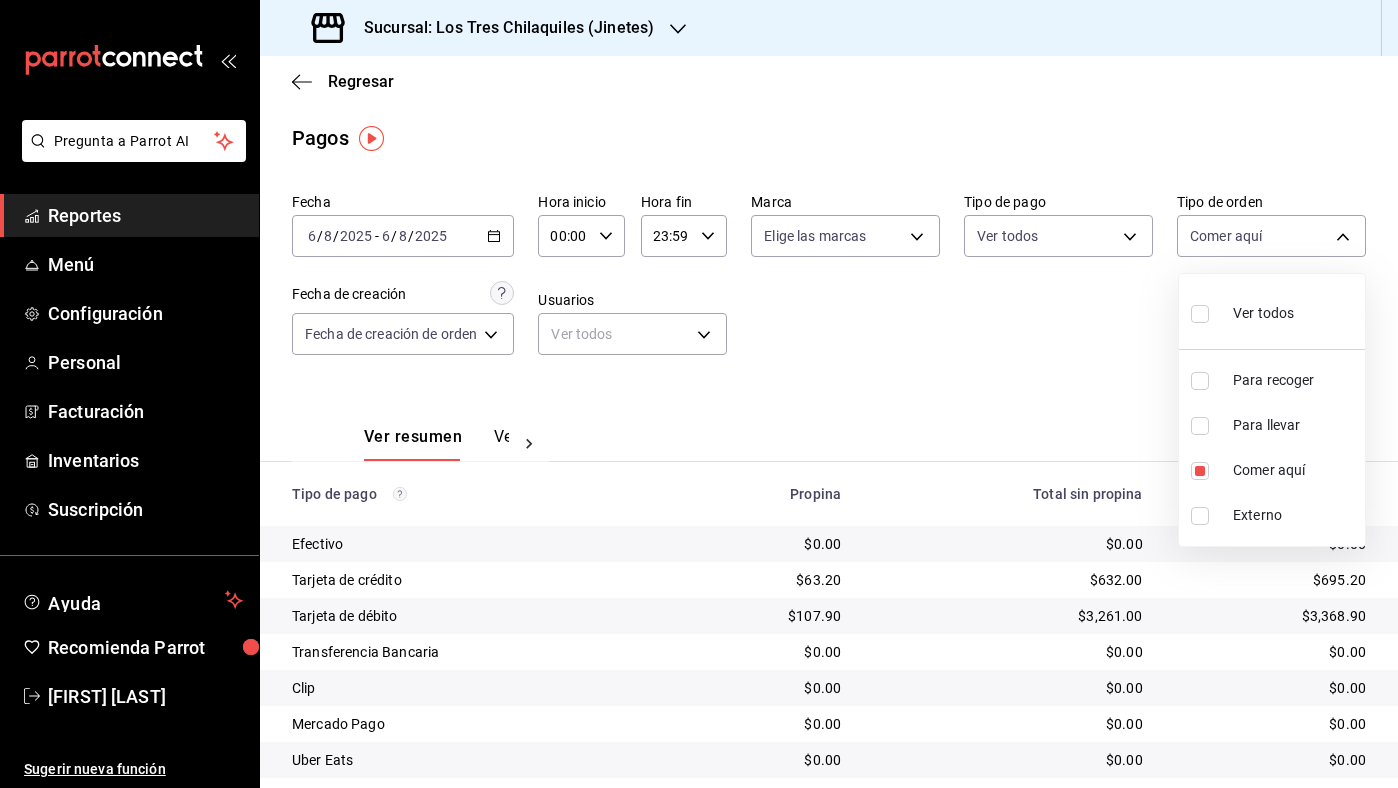 click at bounding box center (699, 394) 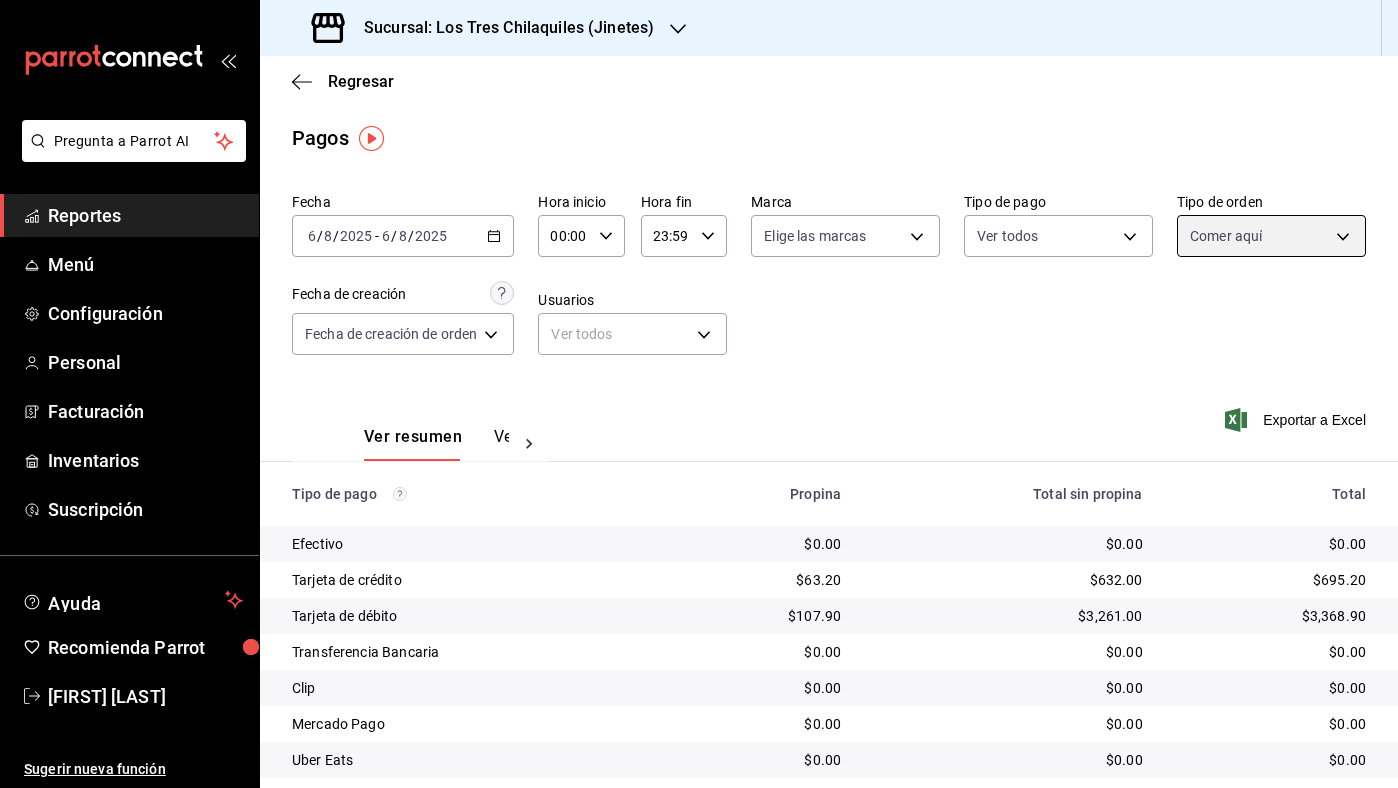 scroll, scrollTop: 94, scrollLeft: 0, axis: vertical 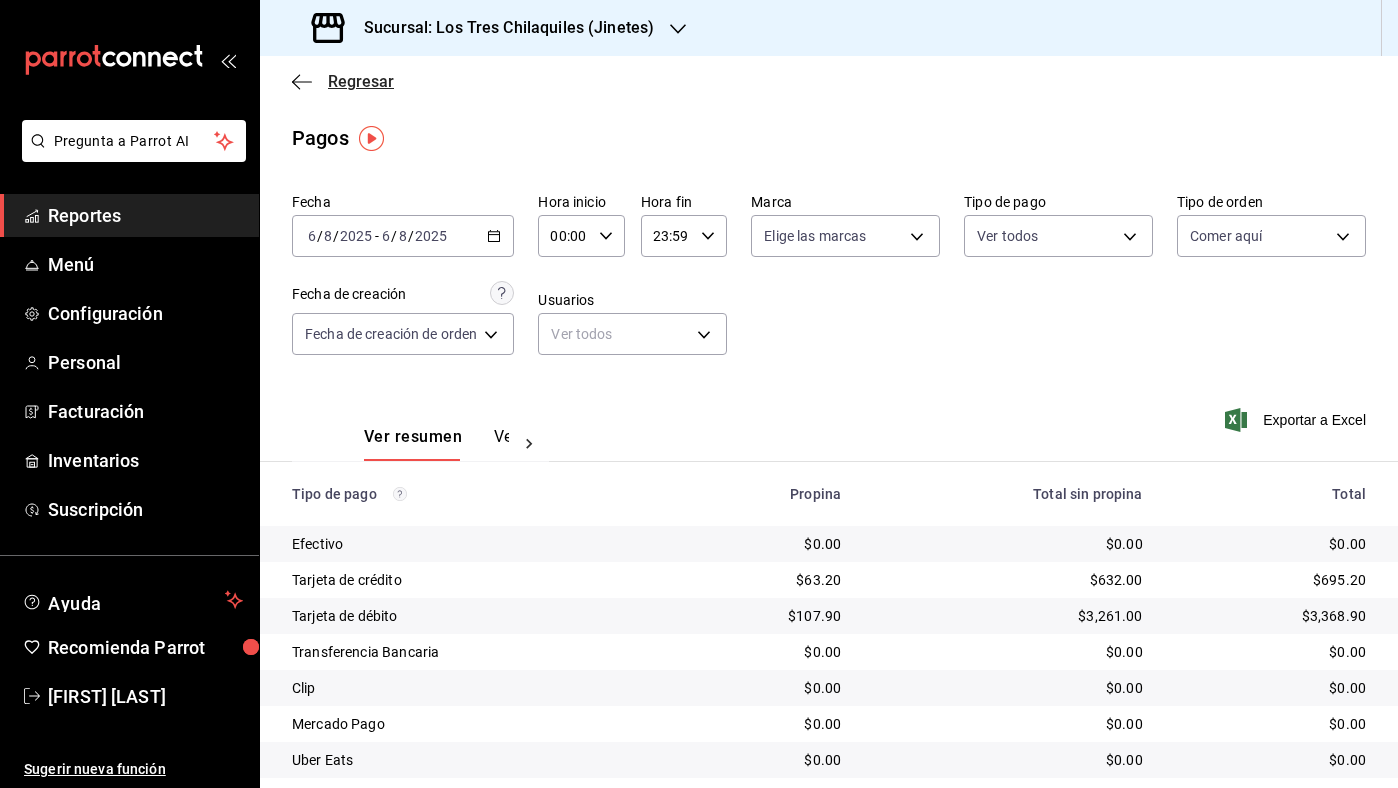 click on "Regresar" at bounding box center (361, 81) 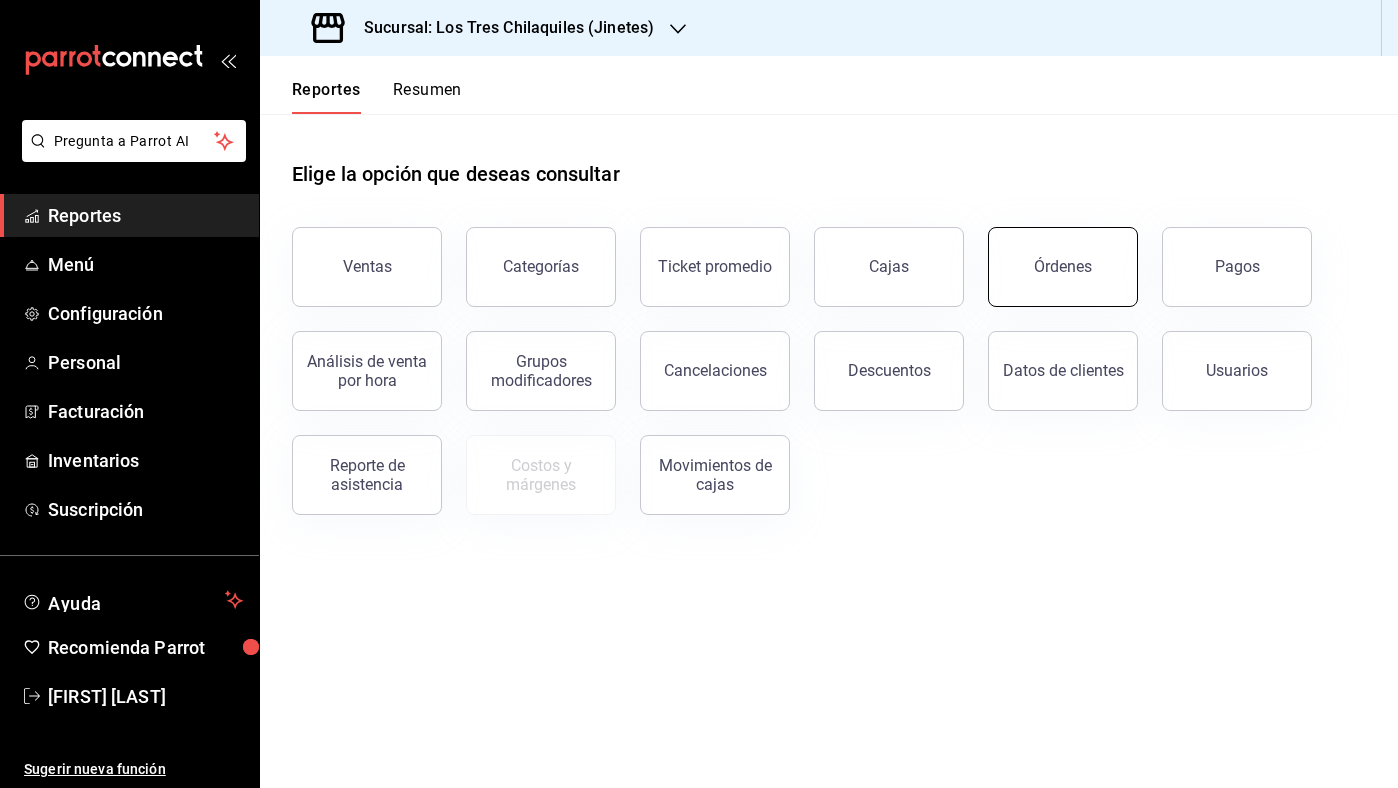 click on "Órdenes" at bounding box center (1063, 267) 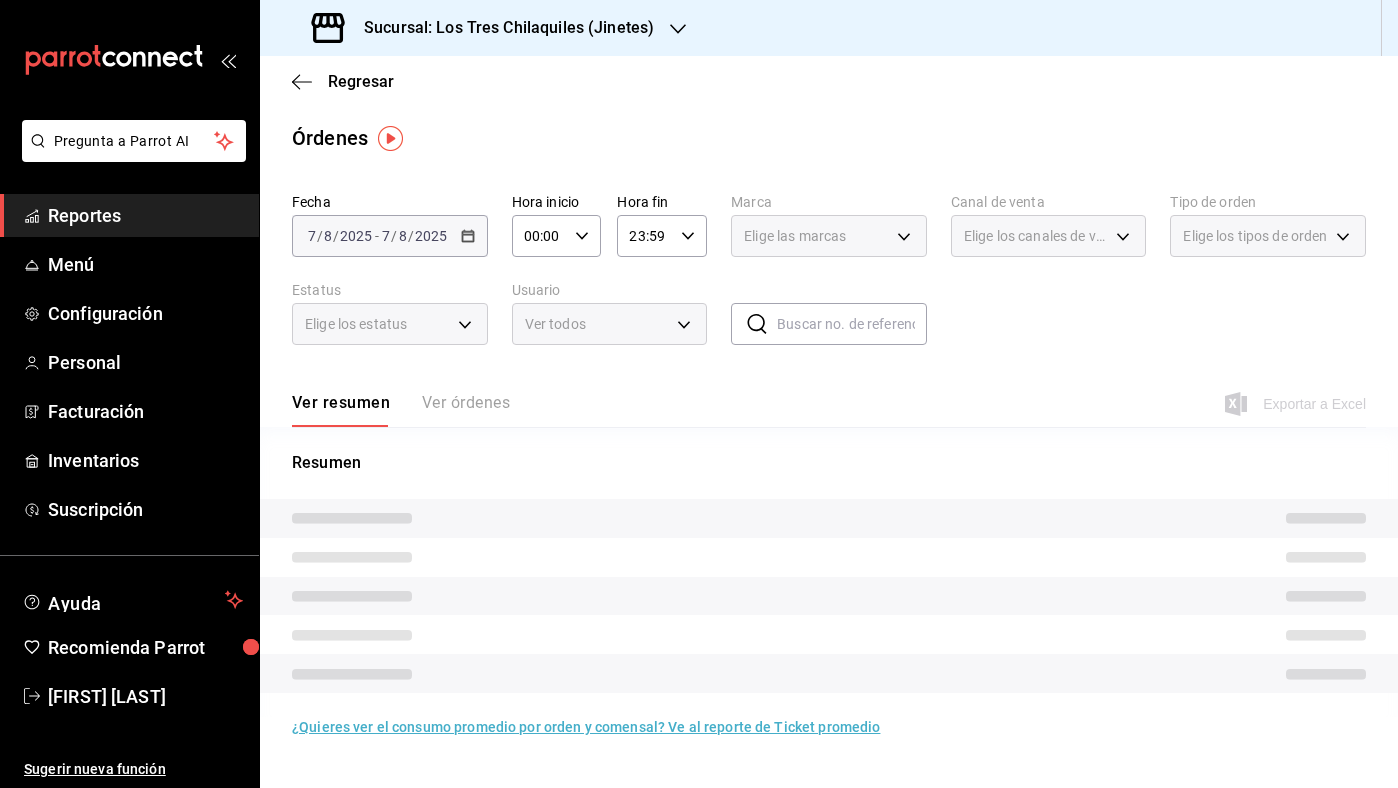 click on "Elige los tipos de orden" at bounding box center (1255, 236) 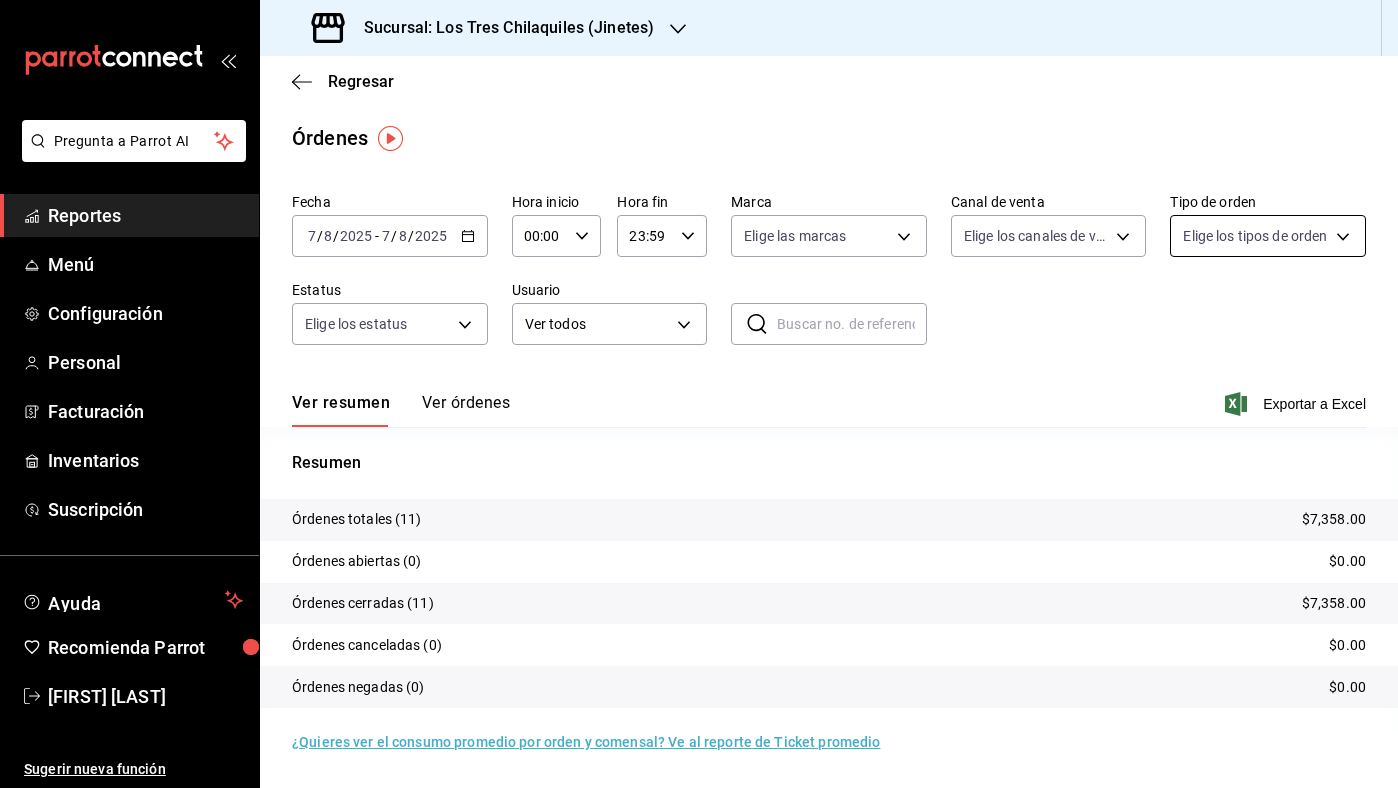 click on "Pregunta a Parrot AI Reportes   Menú   Configuración   Personal   Facturación   Inventarios   Suscripción   Ayuda Recomienda Parrot   [FIRST] [LAST]   Sugerir nueva función   Sucursal: Los Tres Chilaquiles (Jinetes) Regresar Órdenes Fecha [DATE] [DATE] - [DATE] [DATE] Hora inicio 00:00 Hora inicio Hora fin 23:59 Hora fin Marca Elige las marcas Canal de venta Elige los canales de venta Tipo de orden Elige los tipos de orden Estatus Elige los estatus Usuario Ver todos ALL ​ ​ Ver resumen Ver órdenes Exportar a Excel Resumen Órdenes totales (11) $7,358.00 Órdenes abiertas (0) $0.00 Órdenes cerradas (11) $7,358.00 Órdenes canceladas (0) $0.00 Órdenes negadas (0) $0.00 ¿Quieres ver el consumo promedio por orden y comensal? Ve al reporte de Ticket promedio GANA 1 MES GRATIS EN TU SUSCRIPCIÓN AQUÍ Ver video tutorial Ir a video Pregunta a Parrot AI Reportes   Menú   Configuración   Personal   Facturación   Inventarios   Suscripción   Ayuda Recomienda Parrot" at bounding box center (699, 394) 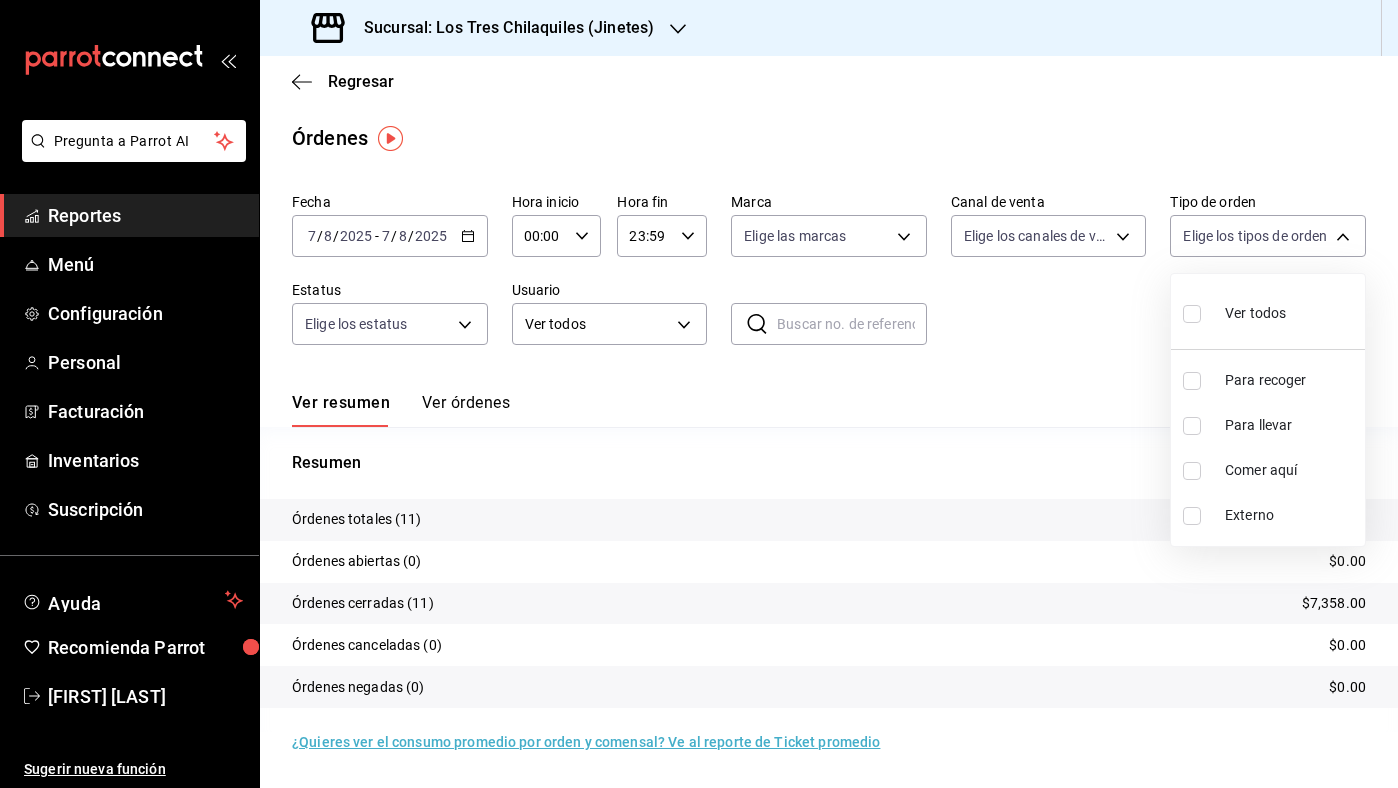 click on "Externo" at bounding box center (1268, 515) 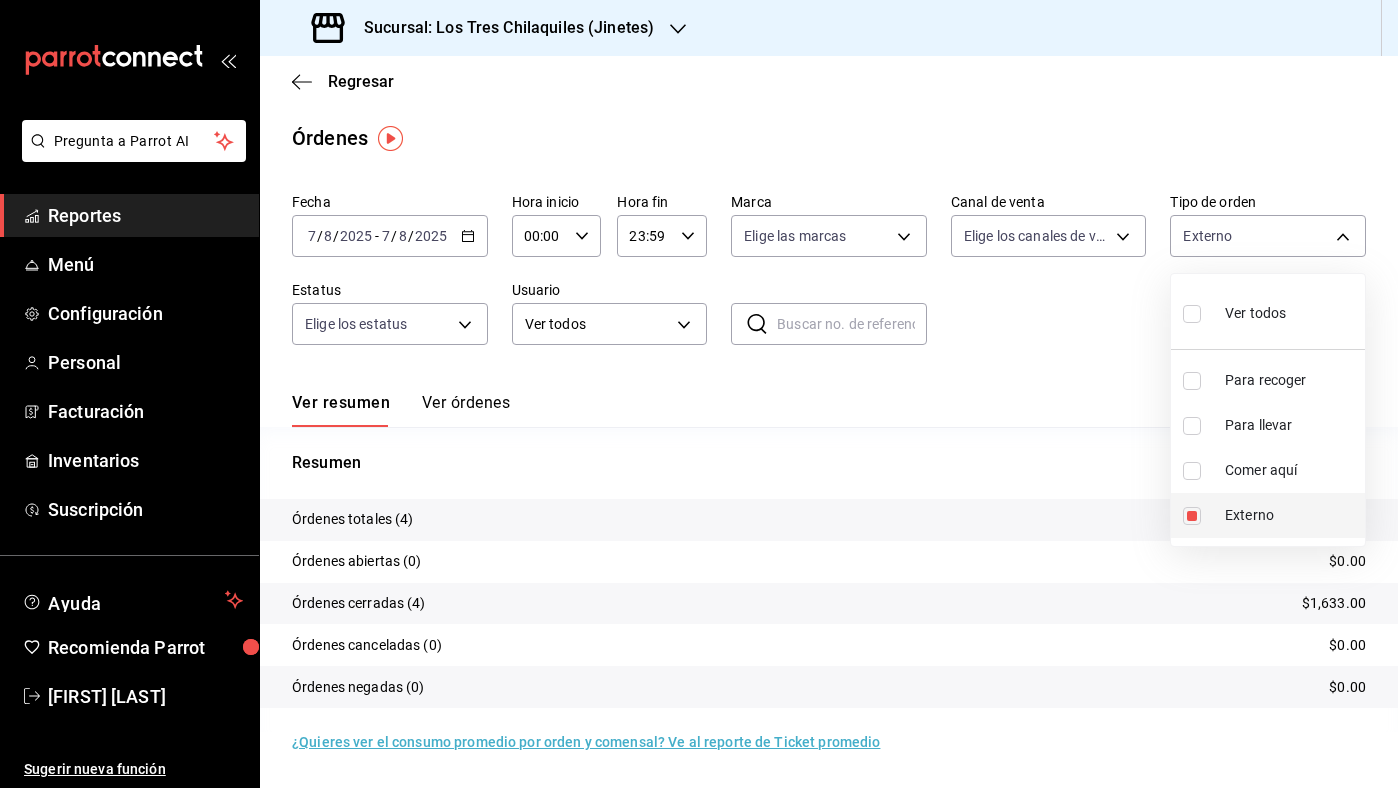 click on "Externo" at bounding box center (1268, 515) 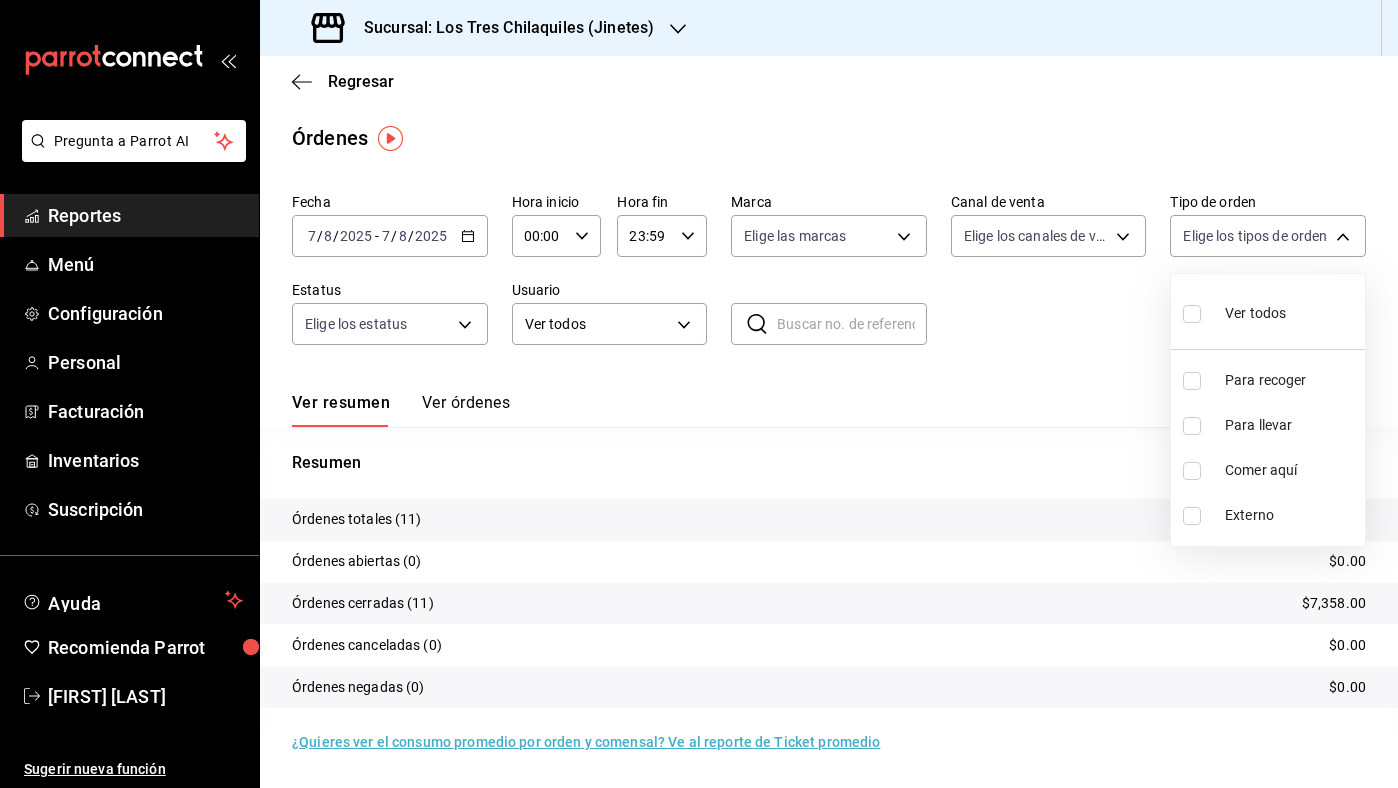 click on "Comer aquí" at bounding box center (1291, 470) 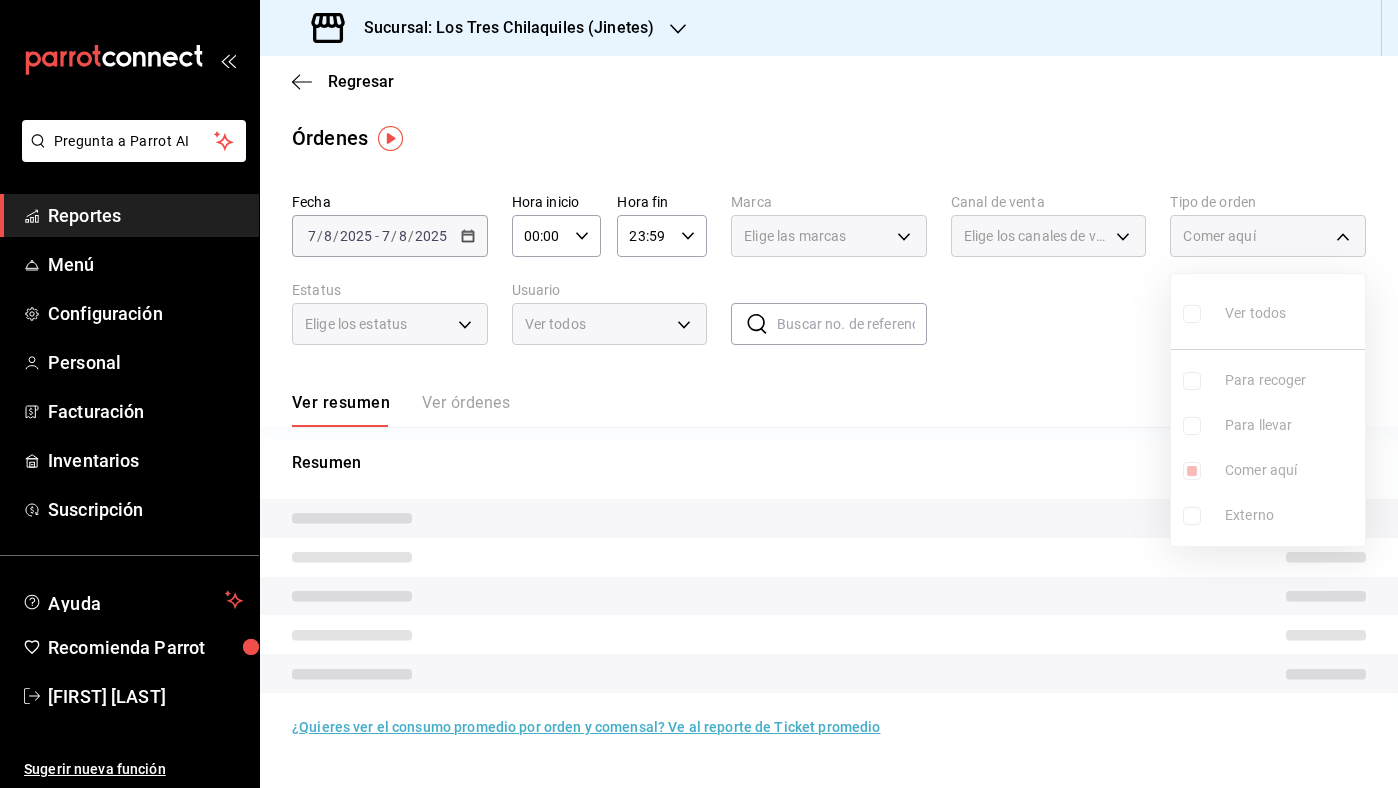 click at bounding box center [699, 394] 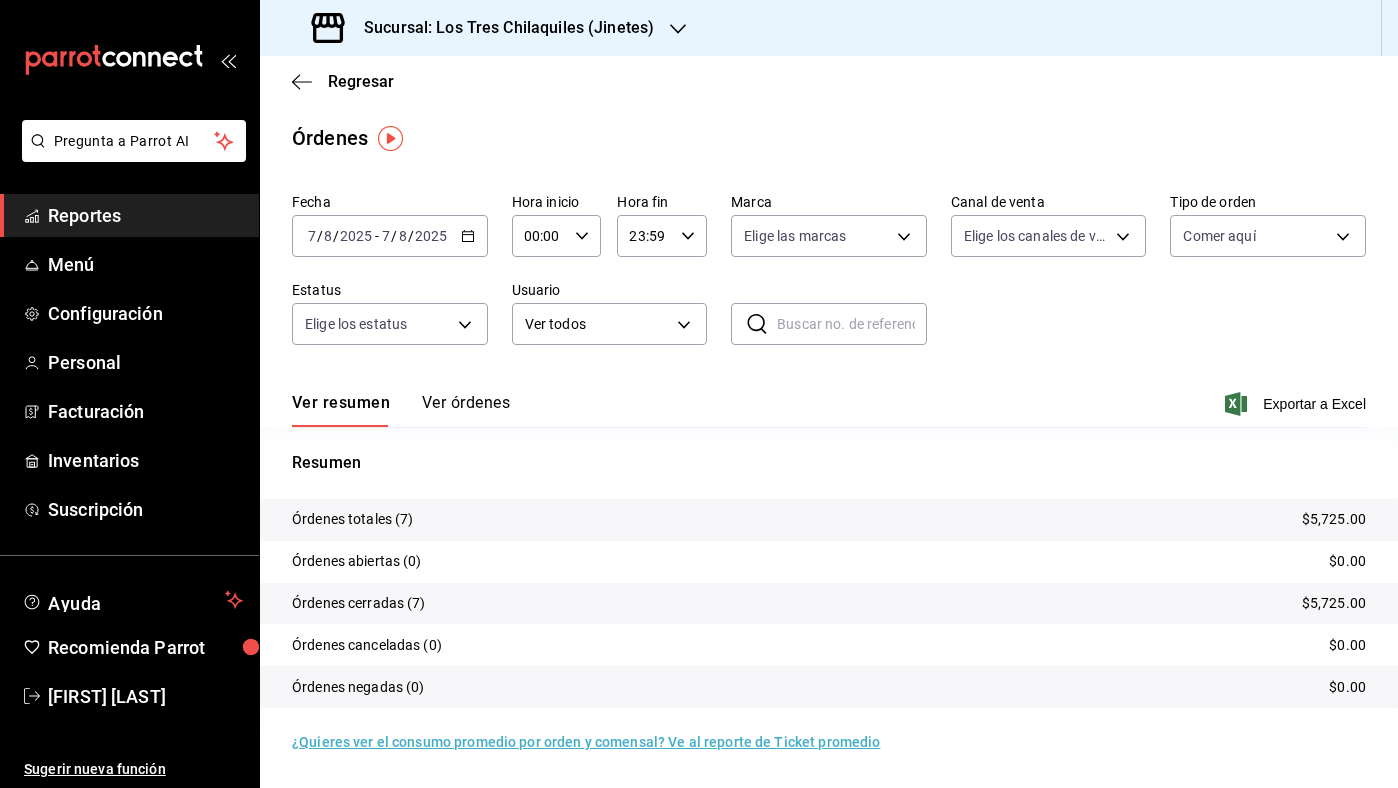 click on "2025-08-07 7 / 8 / 2025 - 2025-08-07 7 / 8 / 2025" at bounding box center (390, 236) 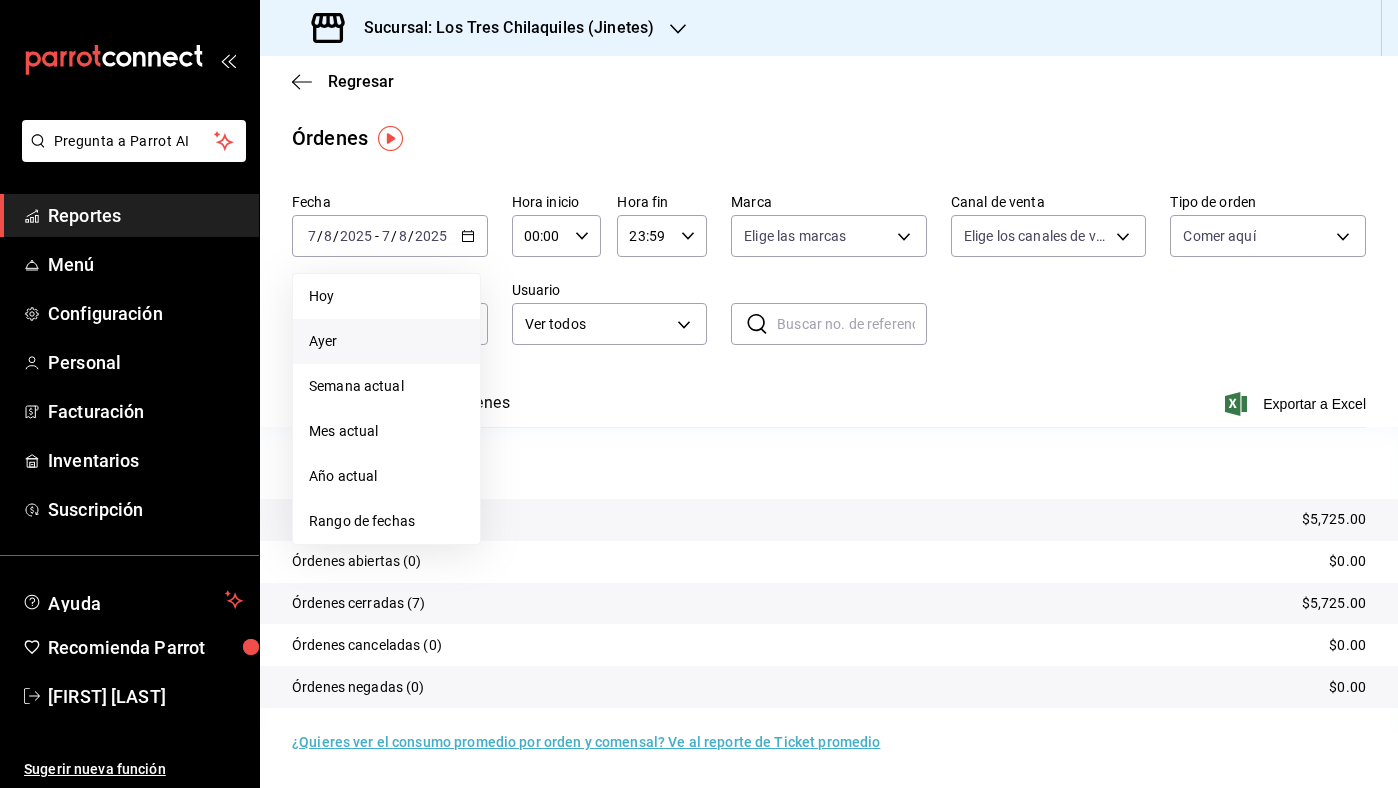 click on "Ayer" at bounding box center (386, 341) 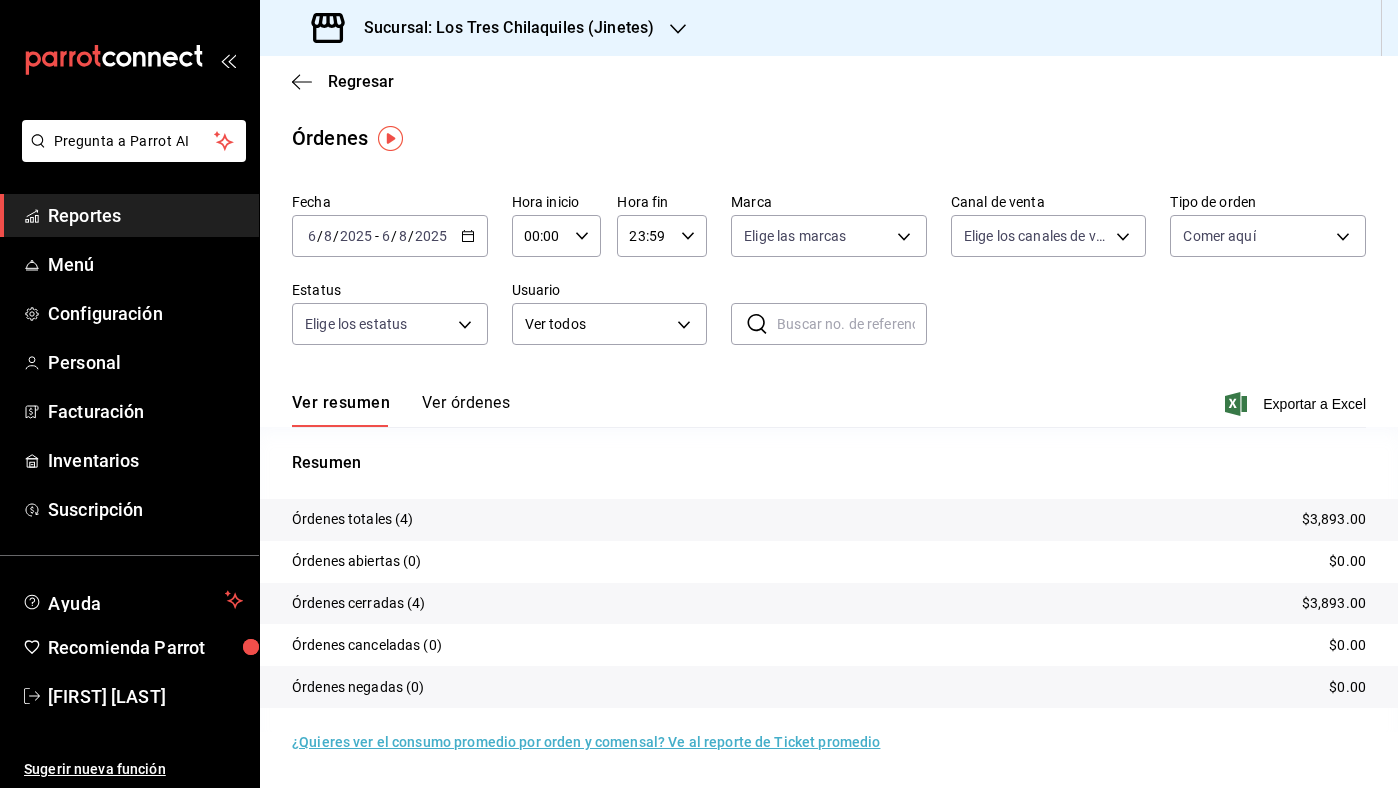click on "Ver resumen Ver órdenes Exportar a Excel" at bounding box center [829, 398] 